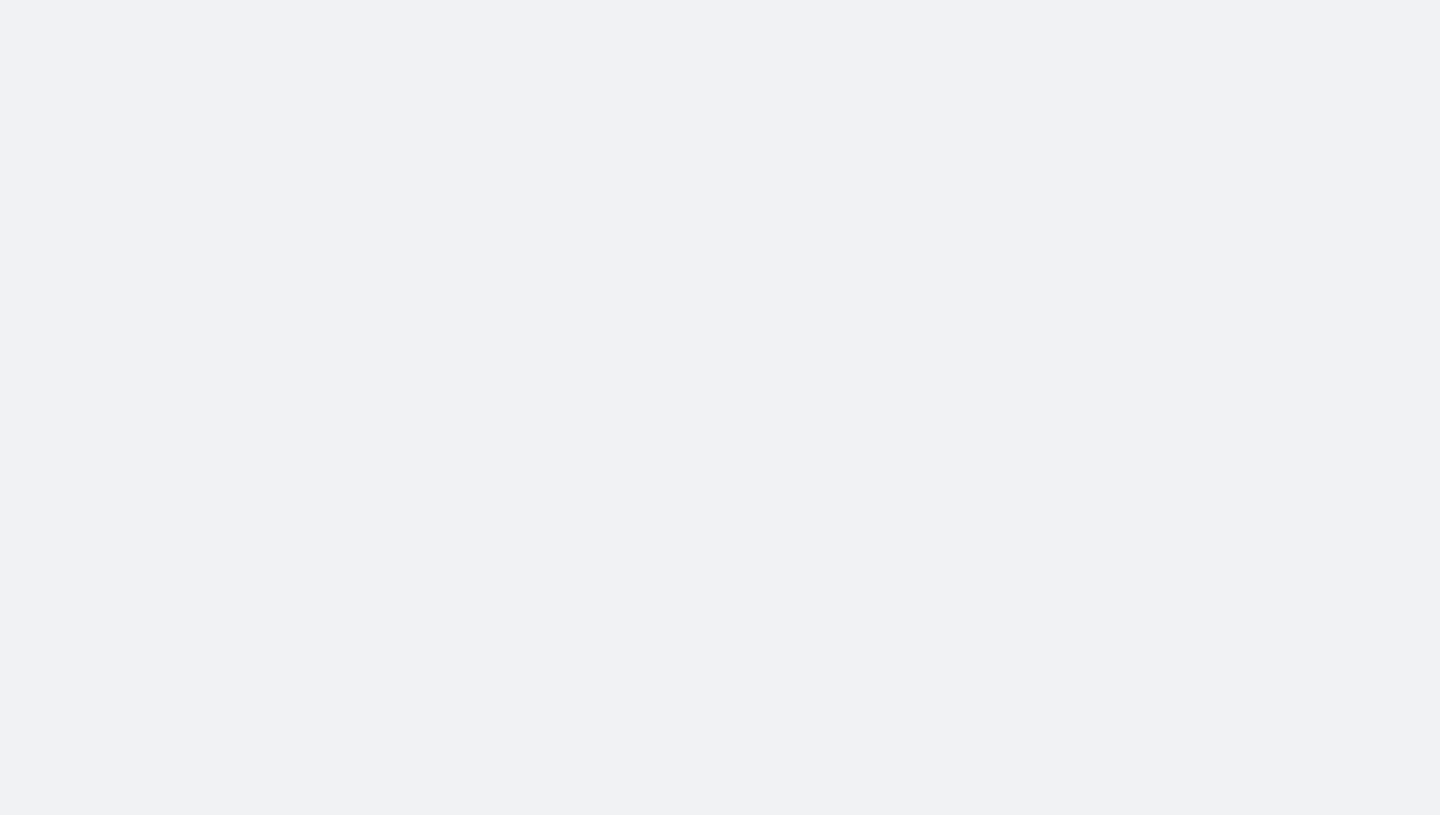 scroll, scrollTop: 0, scrollLeft: 0, axis: both 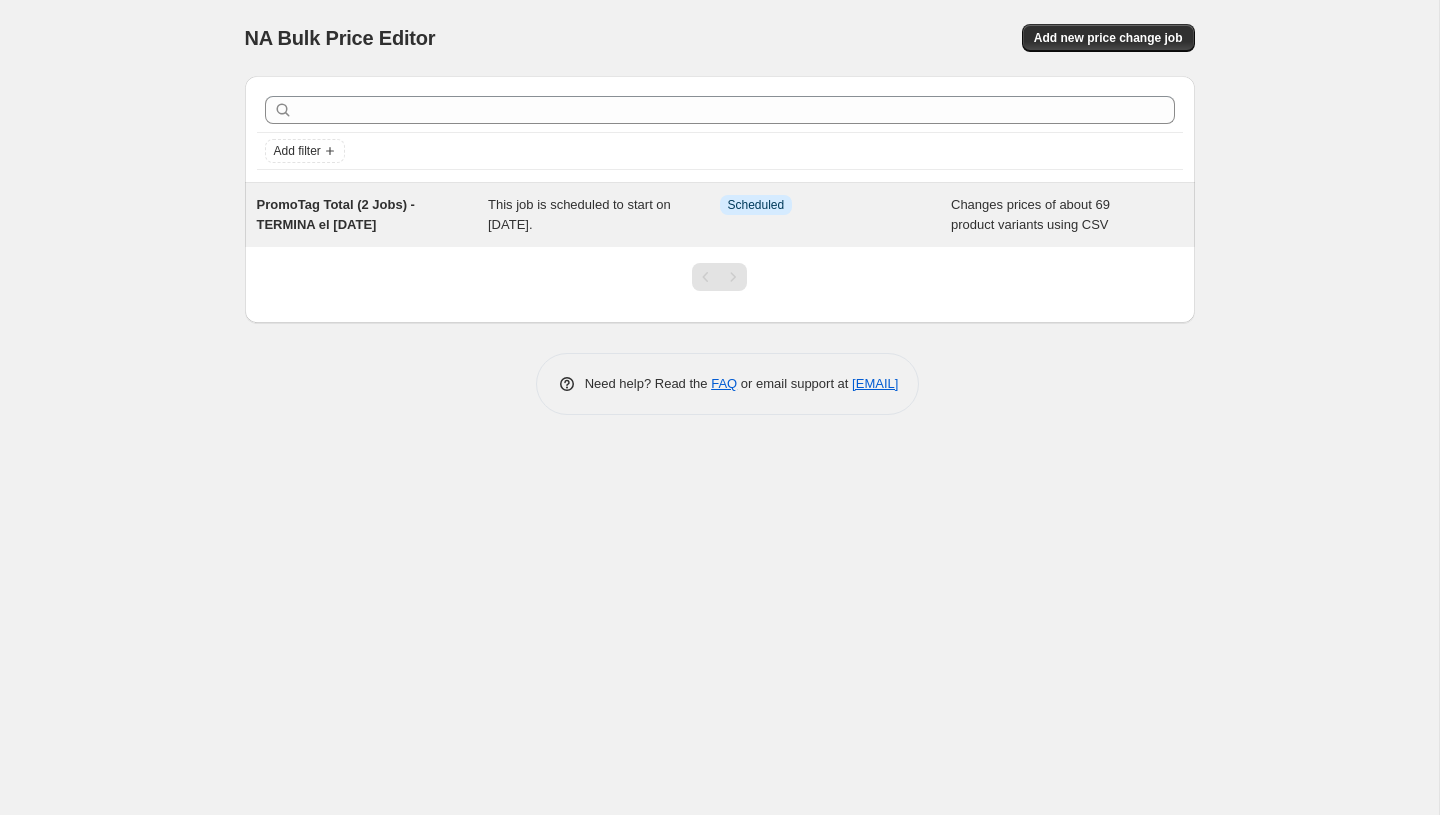 click on "Info Scheduled" at bounding box center [836, 215] 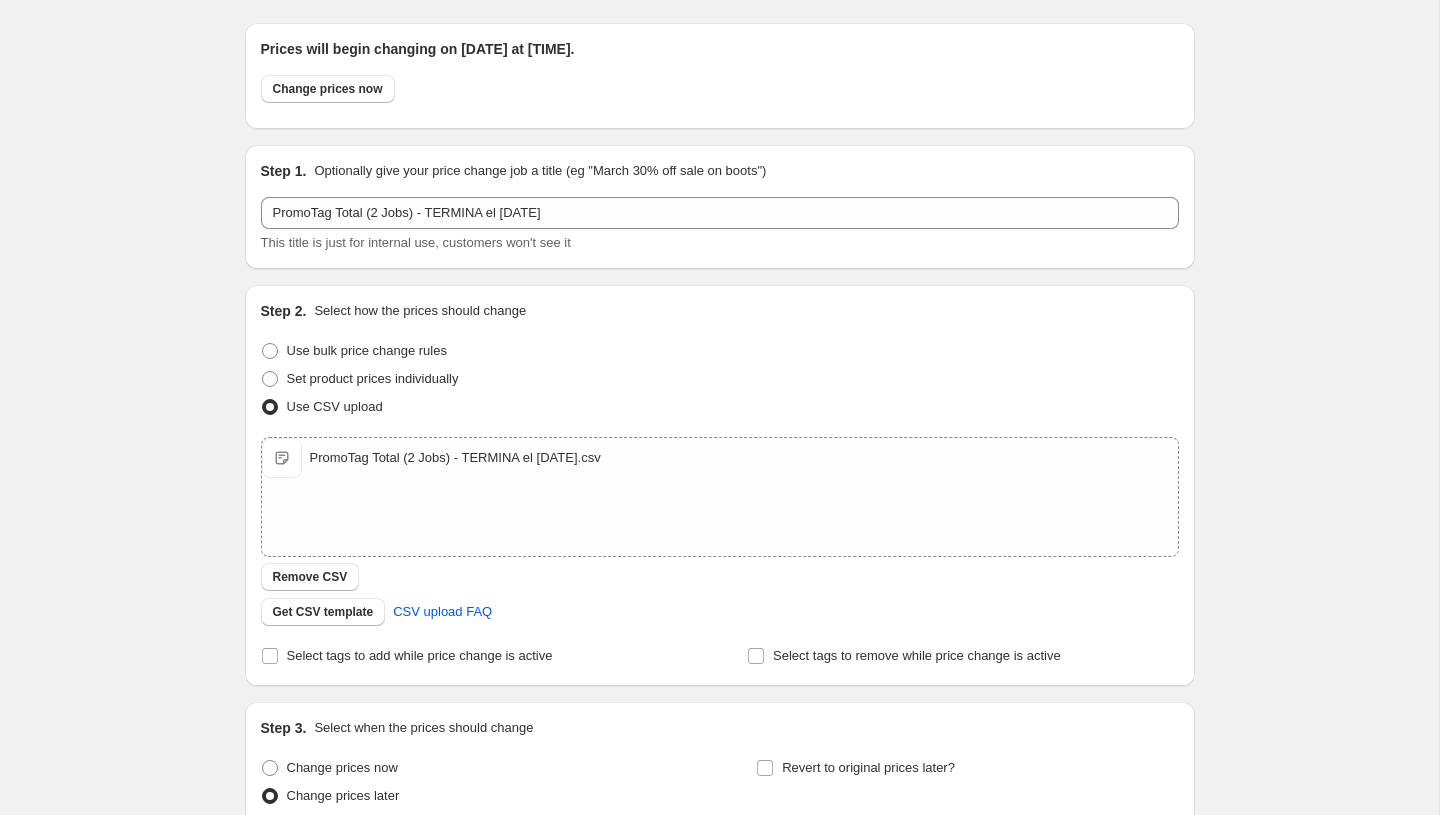 scroll, scrollTop: 0, scrollLeft: 0, axis: both 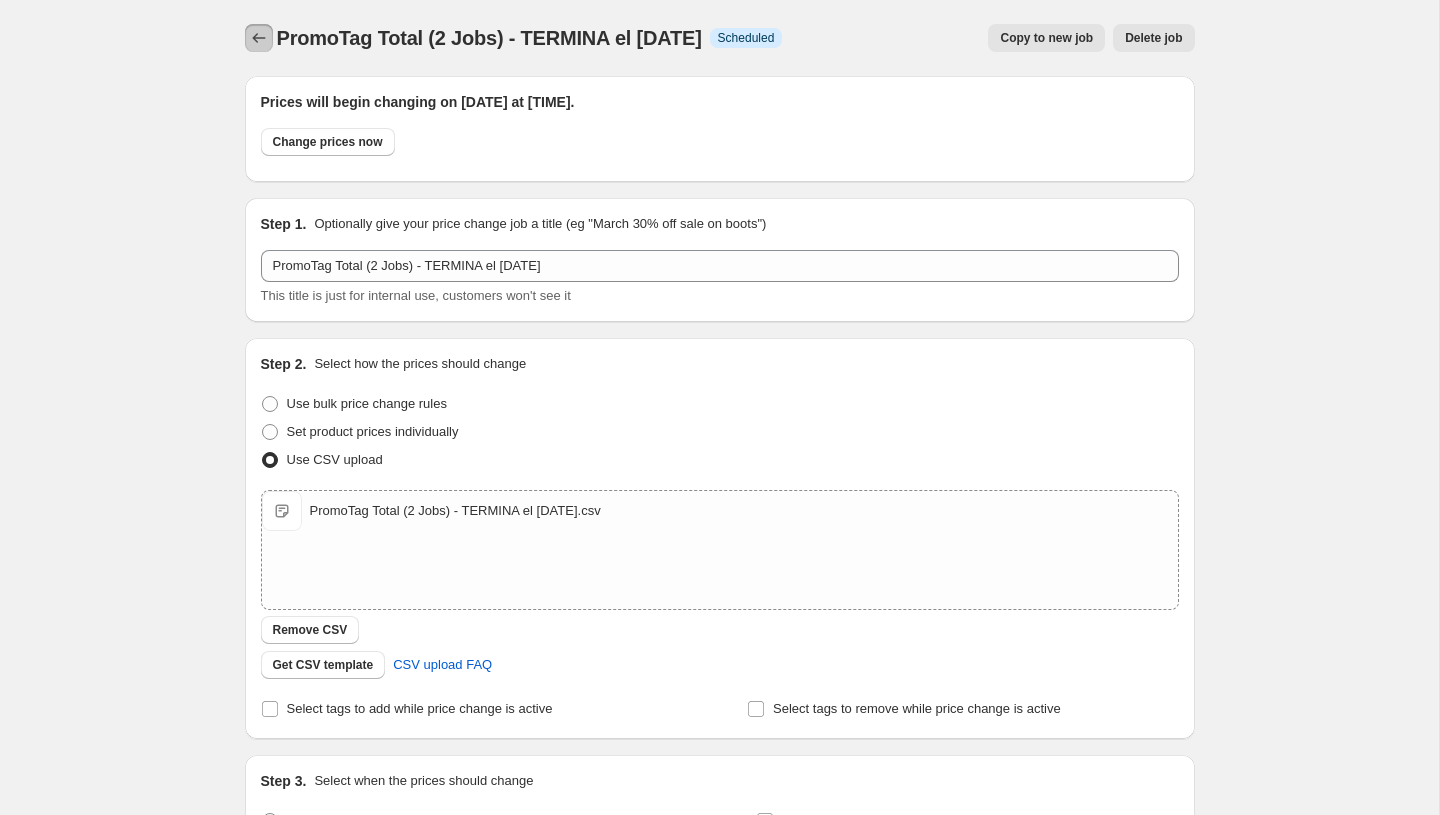 click 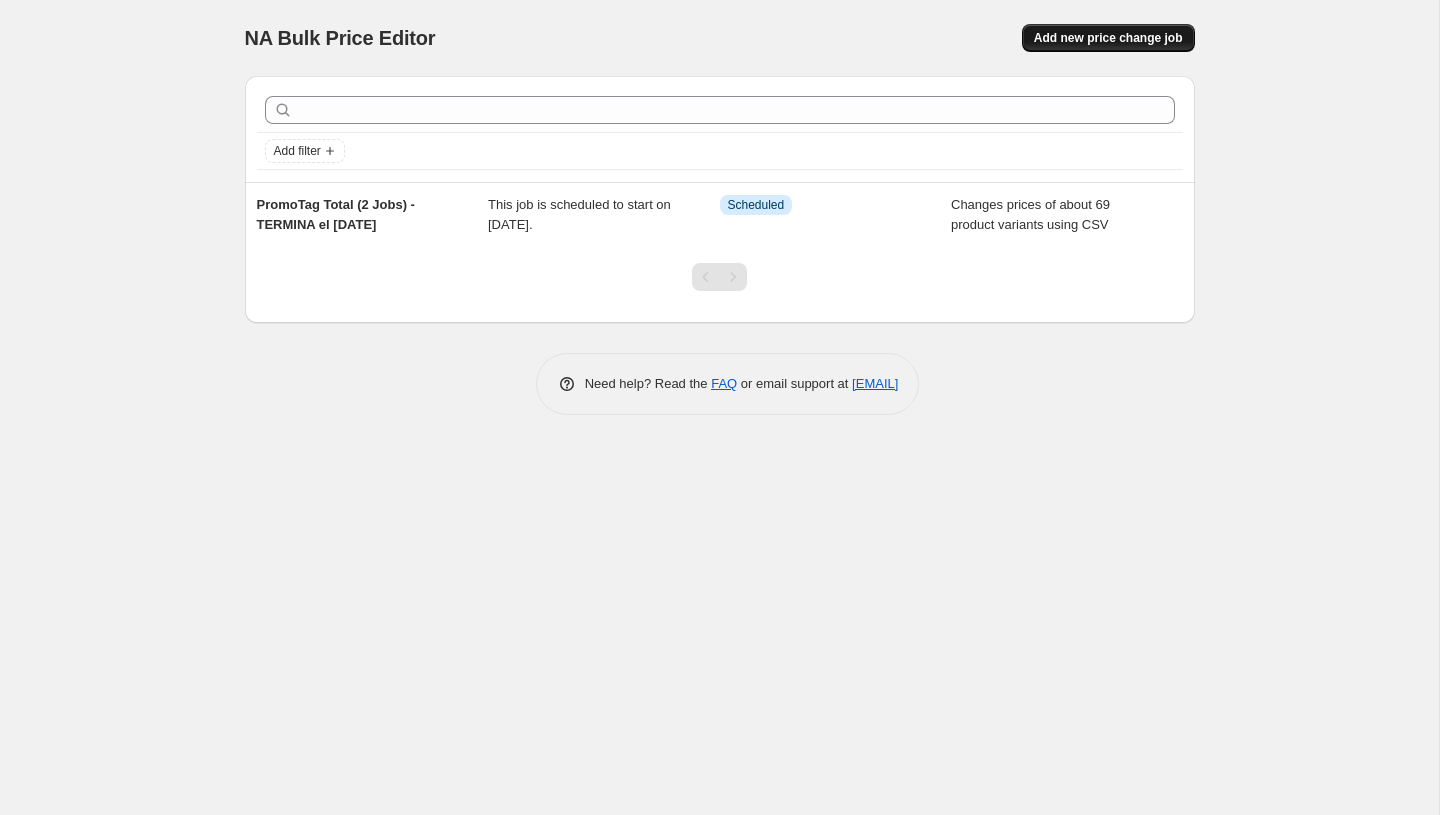 click on "Add new price change job" at bounding box center (1108, 38) 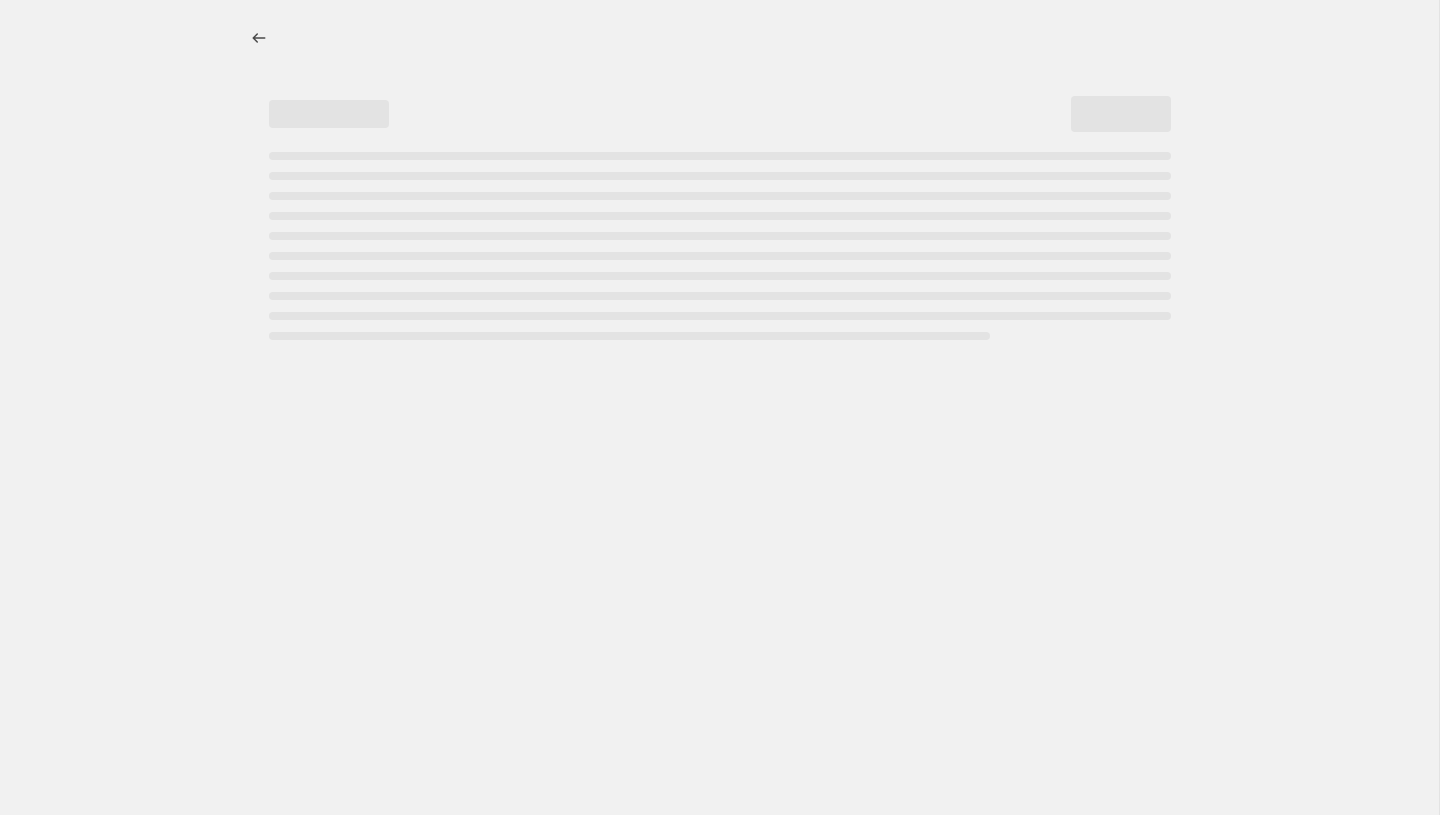 select on "percentage" 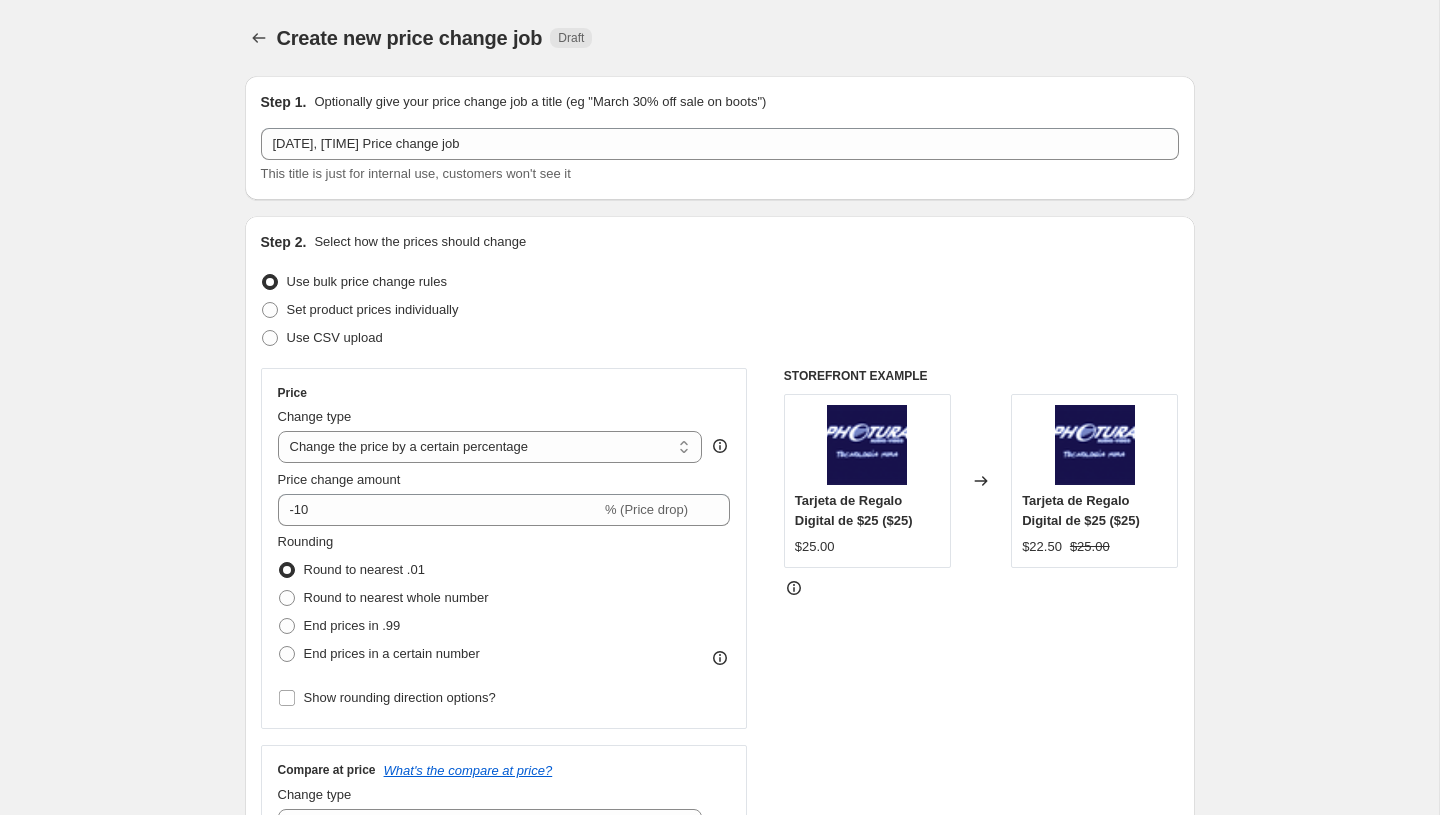 click on "[DATE], [TIME] Price change job This title is just for internal use, customers won't see it" at bounding box center [720, 156] 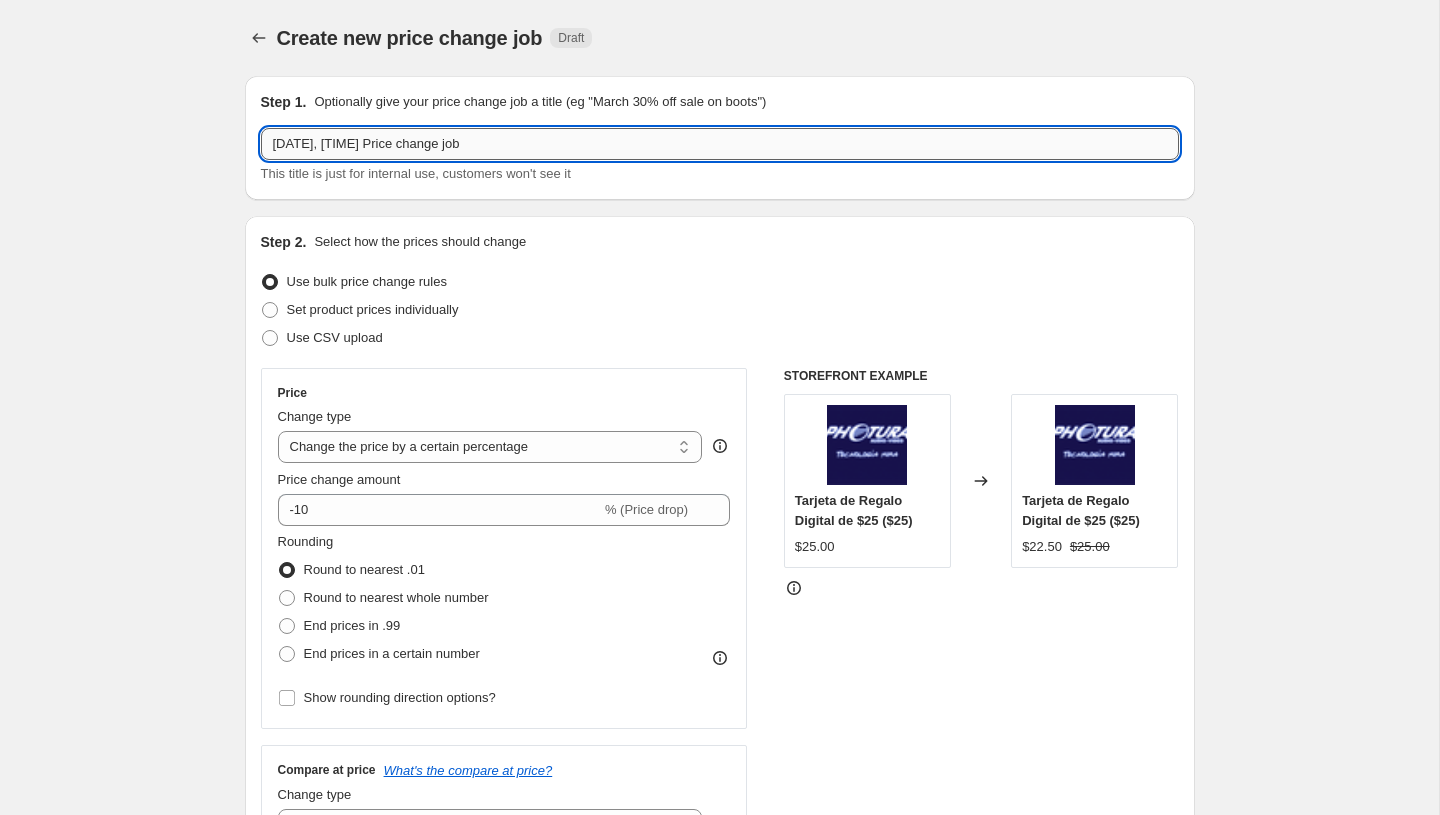 click on "[DATE], [TIME] Price change job" at bounding box center (720, 144) 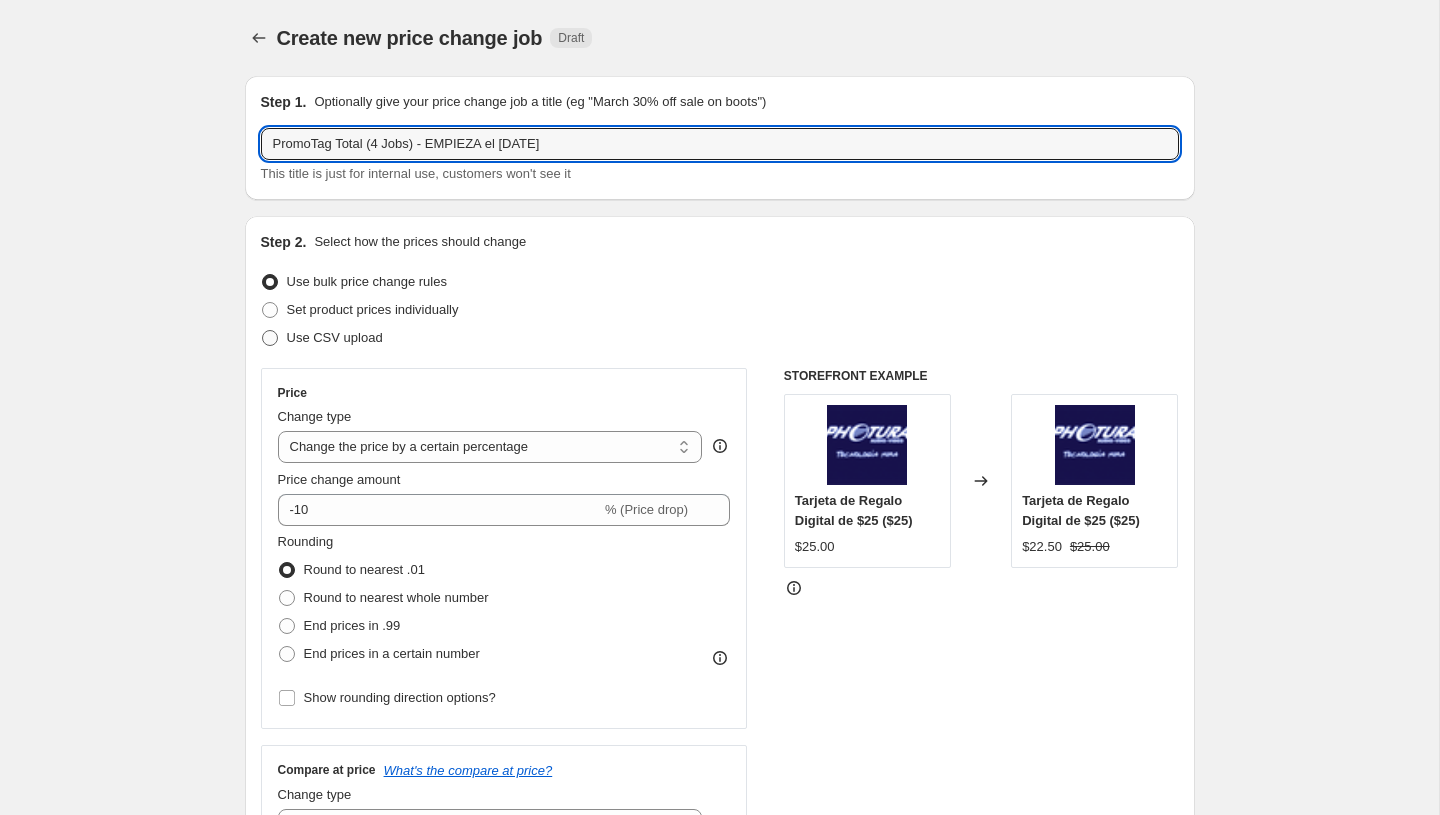 type on "PromoTag Total (4 Jobs) - EMPIEZA el [DATE]" 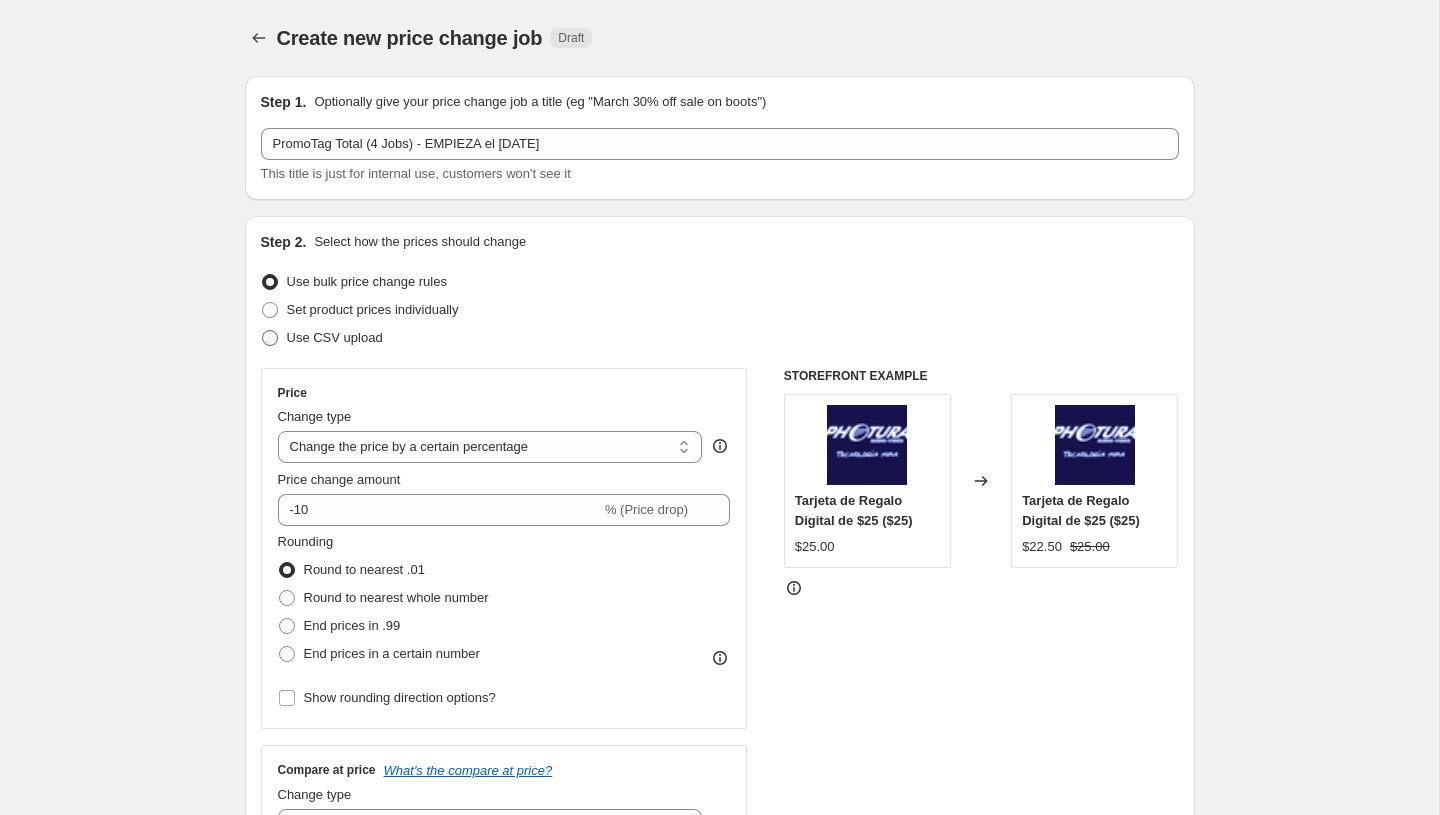 click on "Use CSV upload" at bounding box center (335, 337) 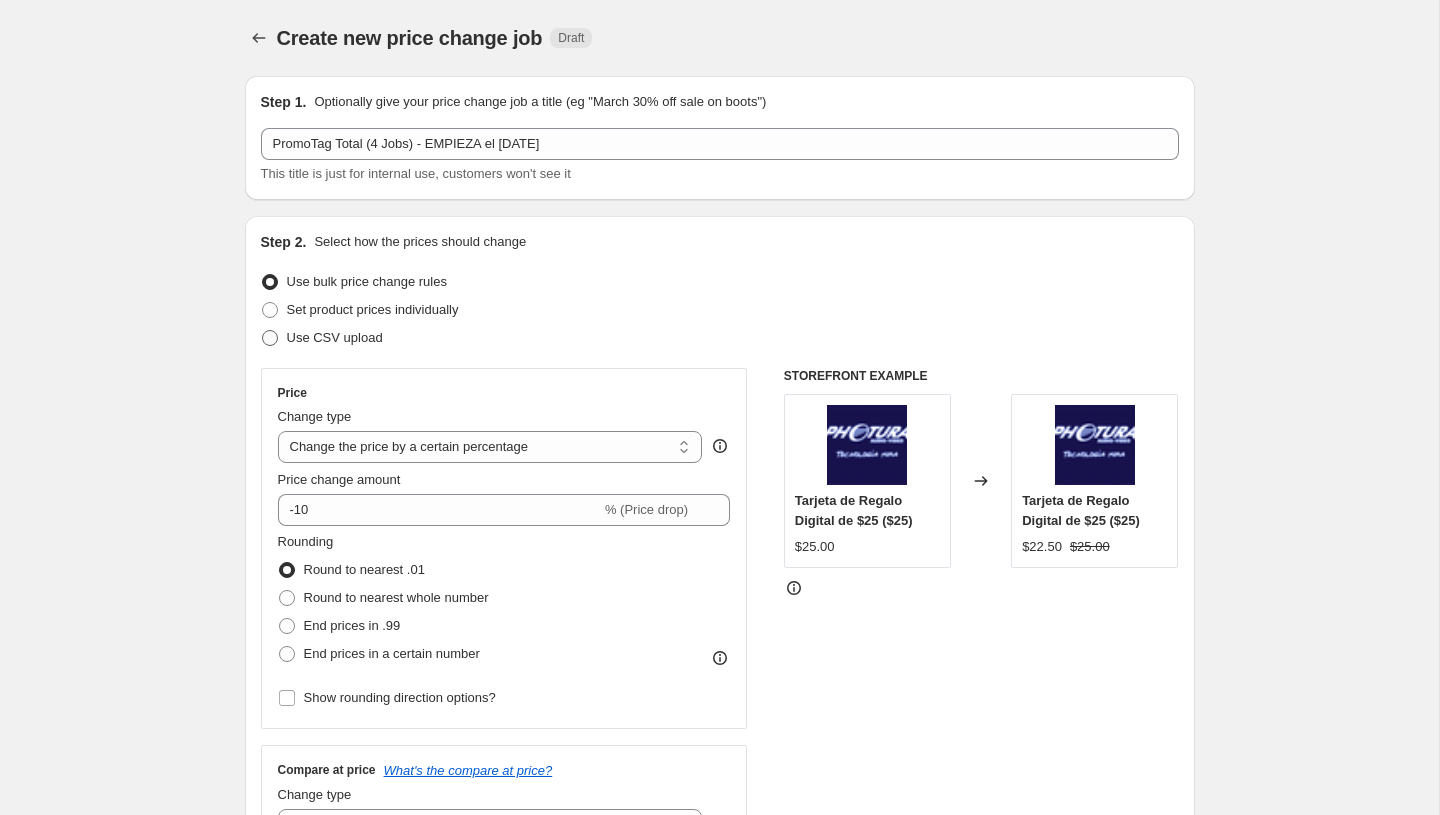 radio on "true" 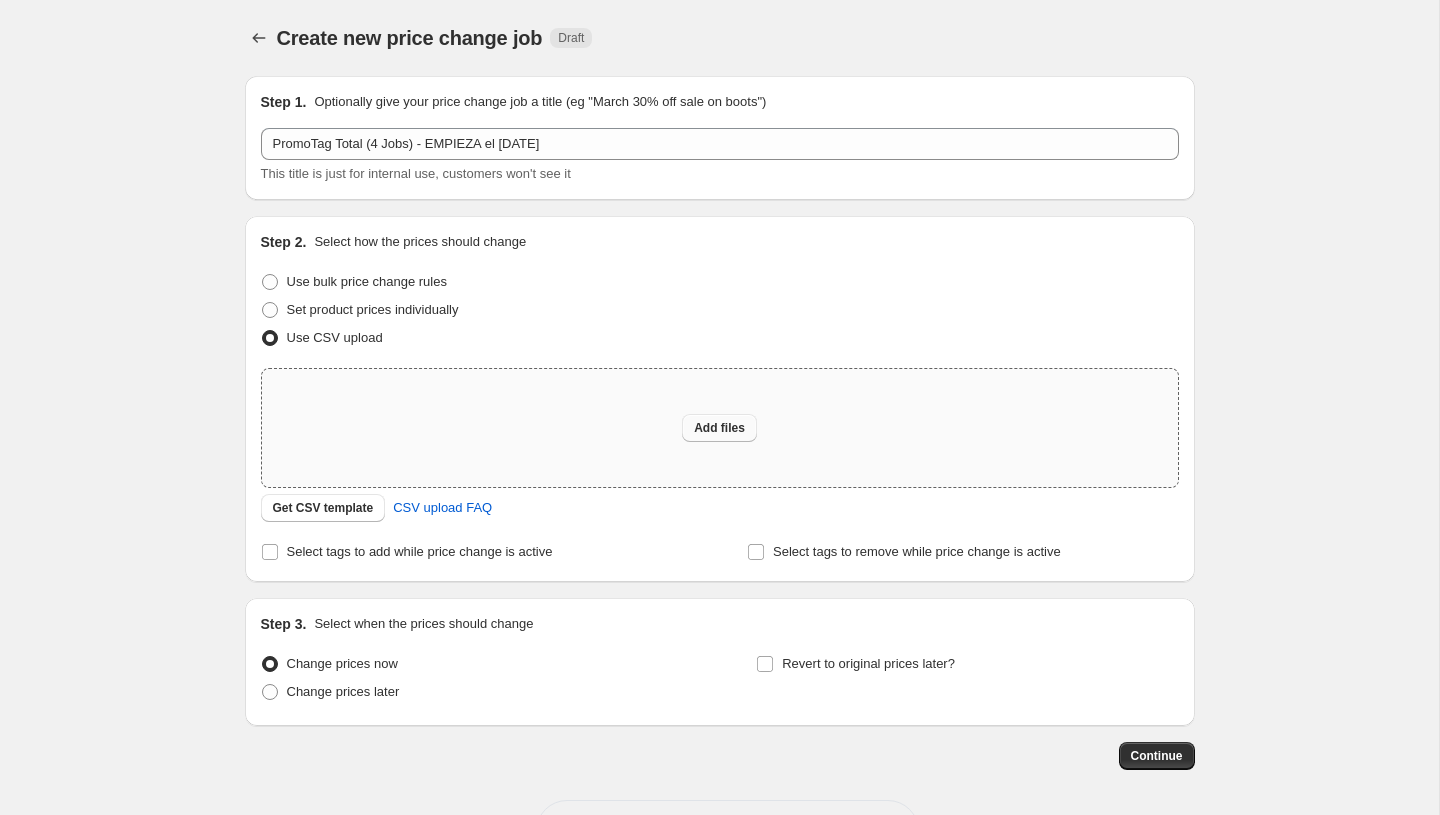 click on "Add files" at bounding box center (719, 428) 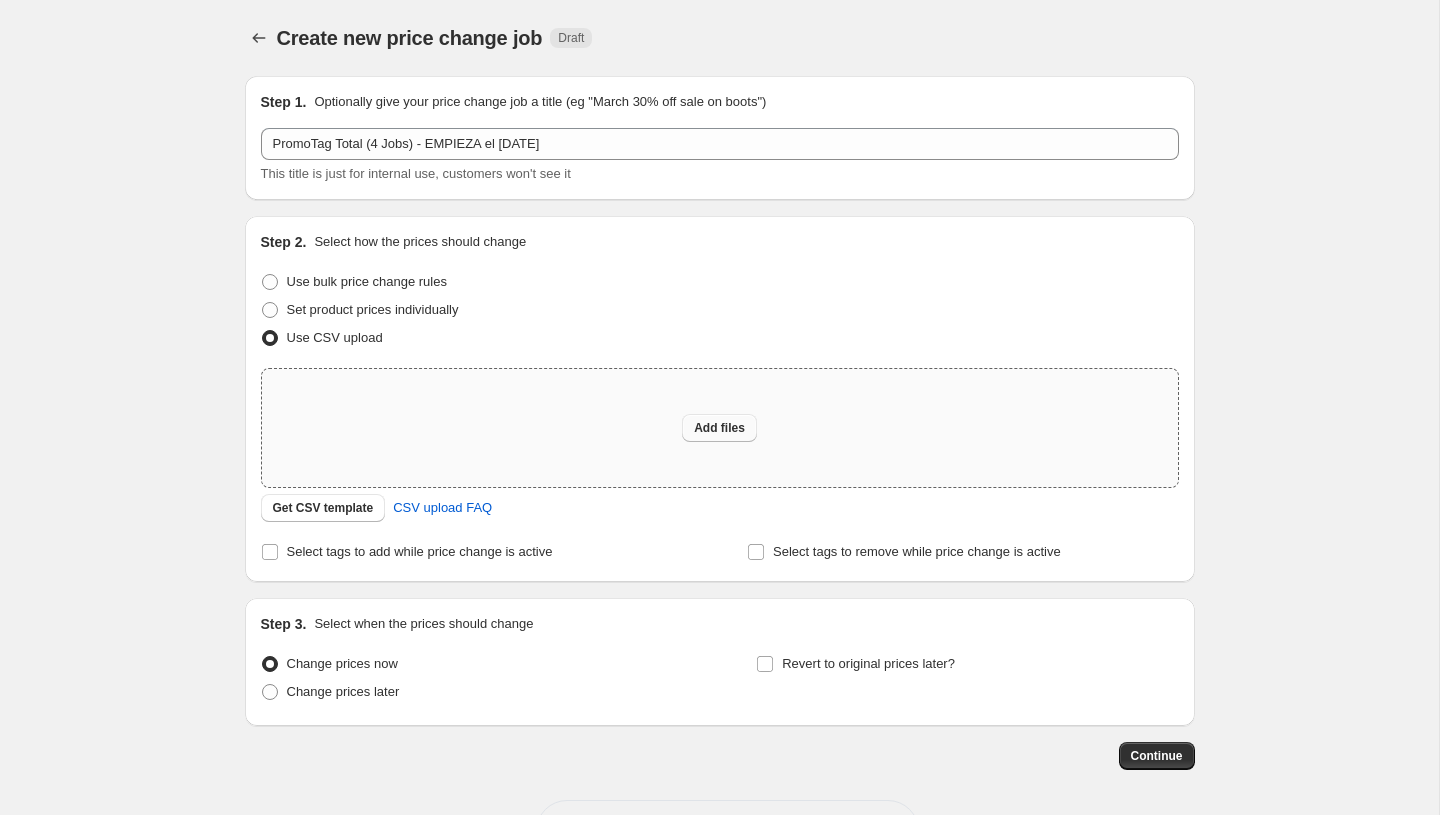 type on "C:\fakepath\PromoTag Total (4 Jobs) - EMPIEZA el [DATE].csv" 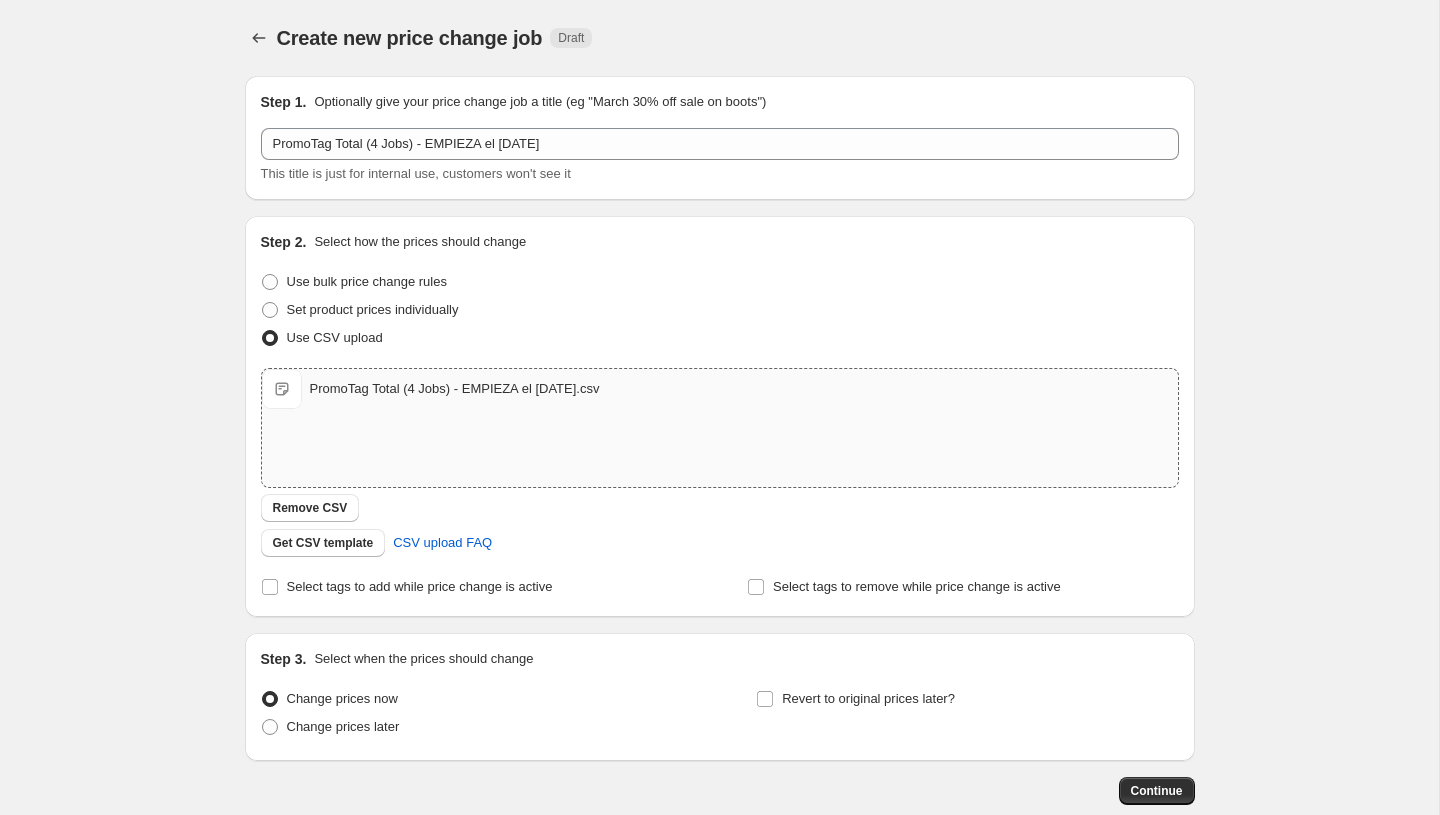 scroll, scrollTop: 112, scrollLeft: 0, axis: vertical 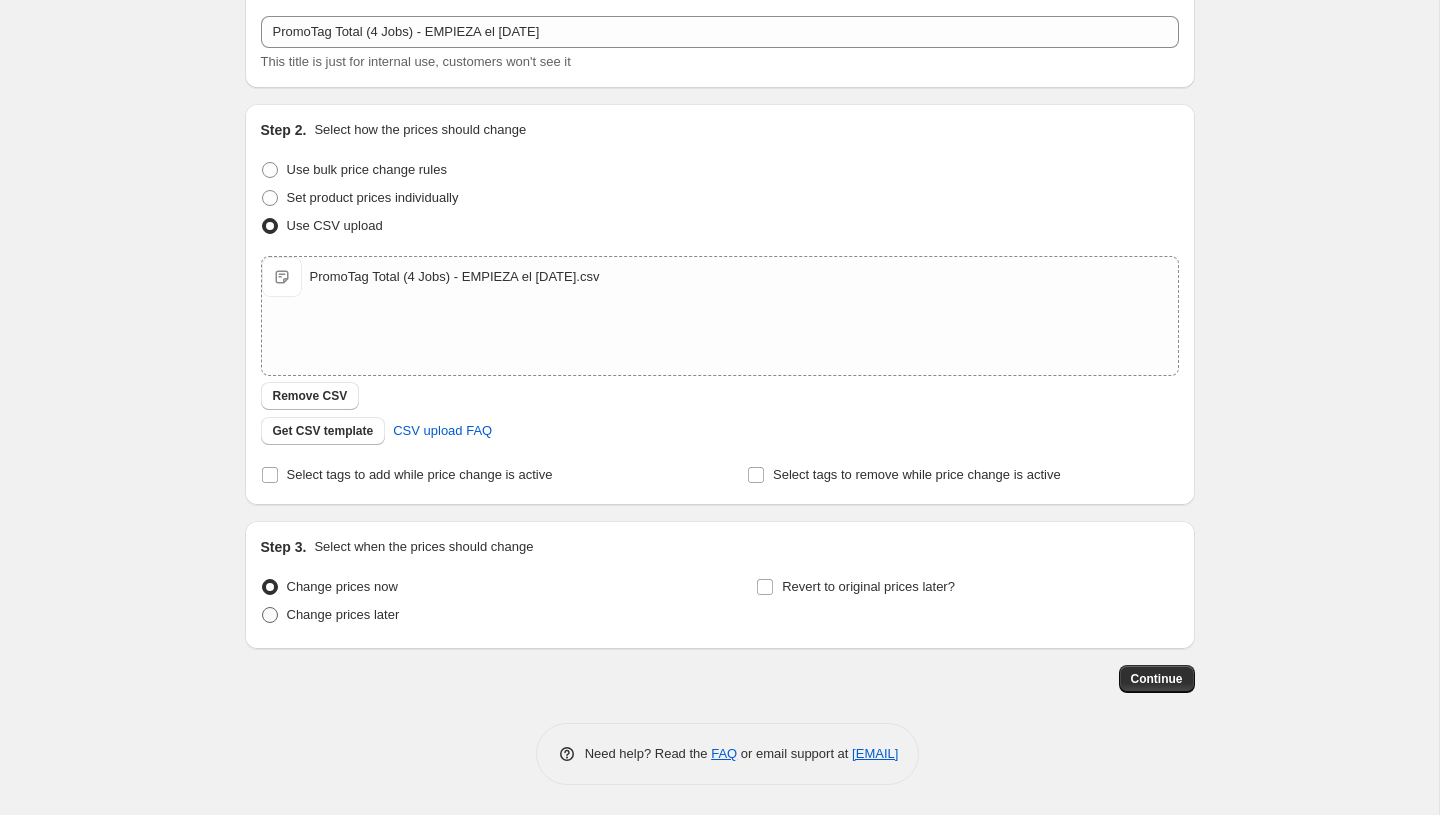 click on "Change prices later" at bounding box center (343, 614) 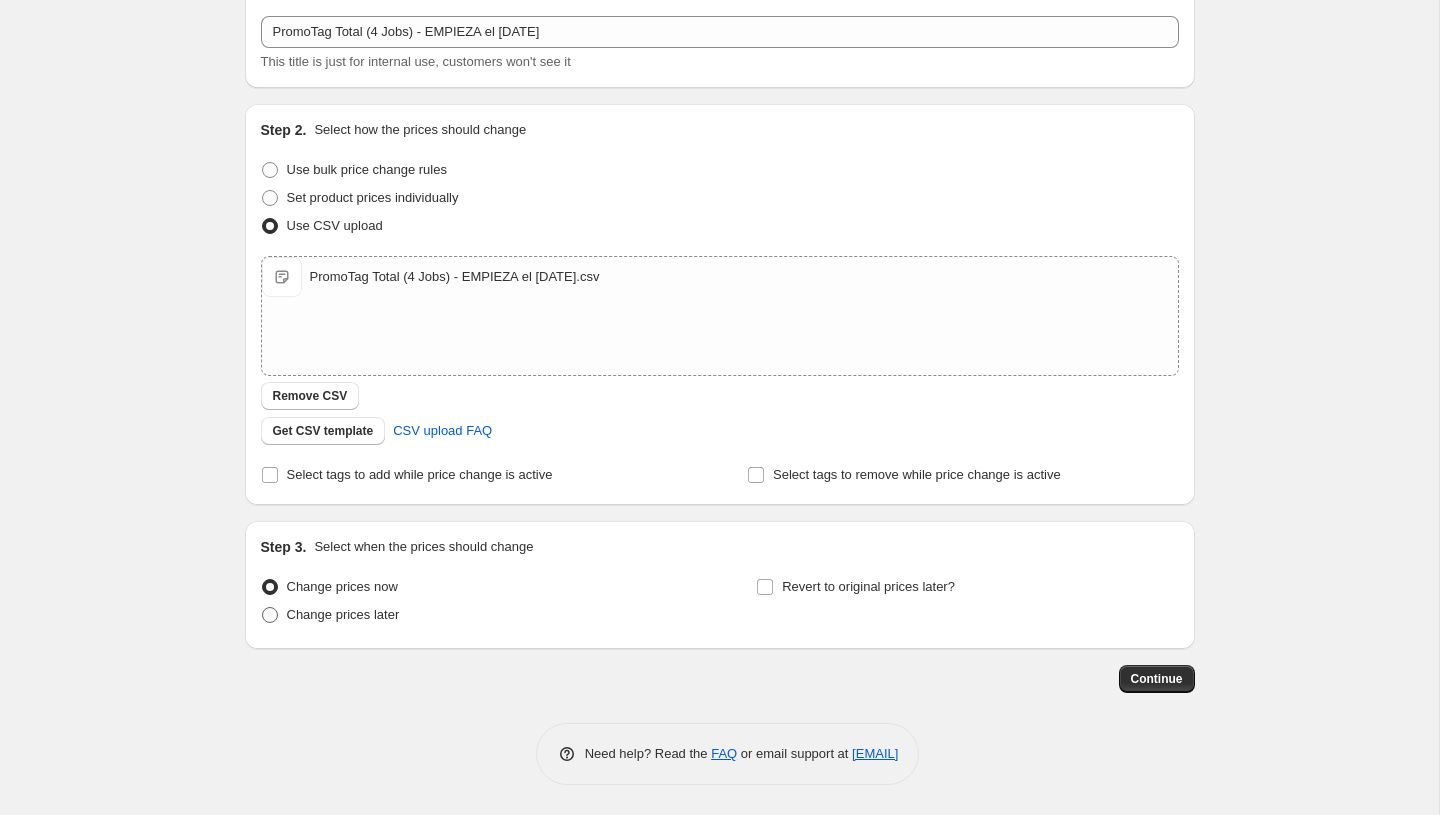 radio on "true" 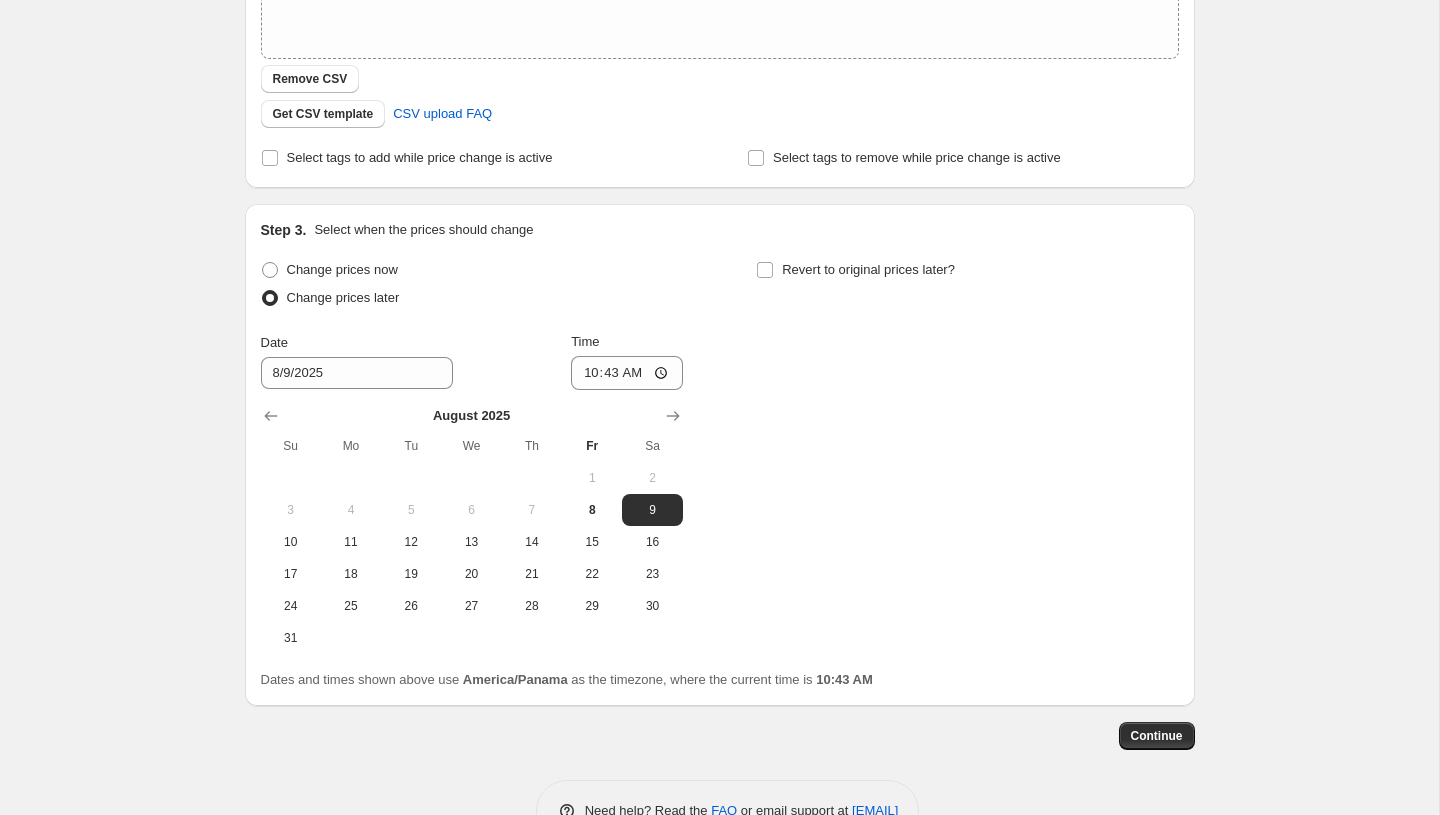 scroll, scrollTop: 486, scrollLeft: 0, axis: vertical 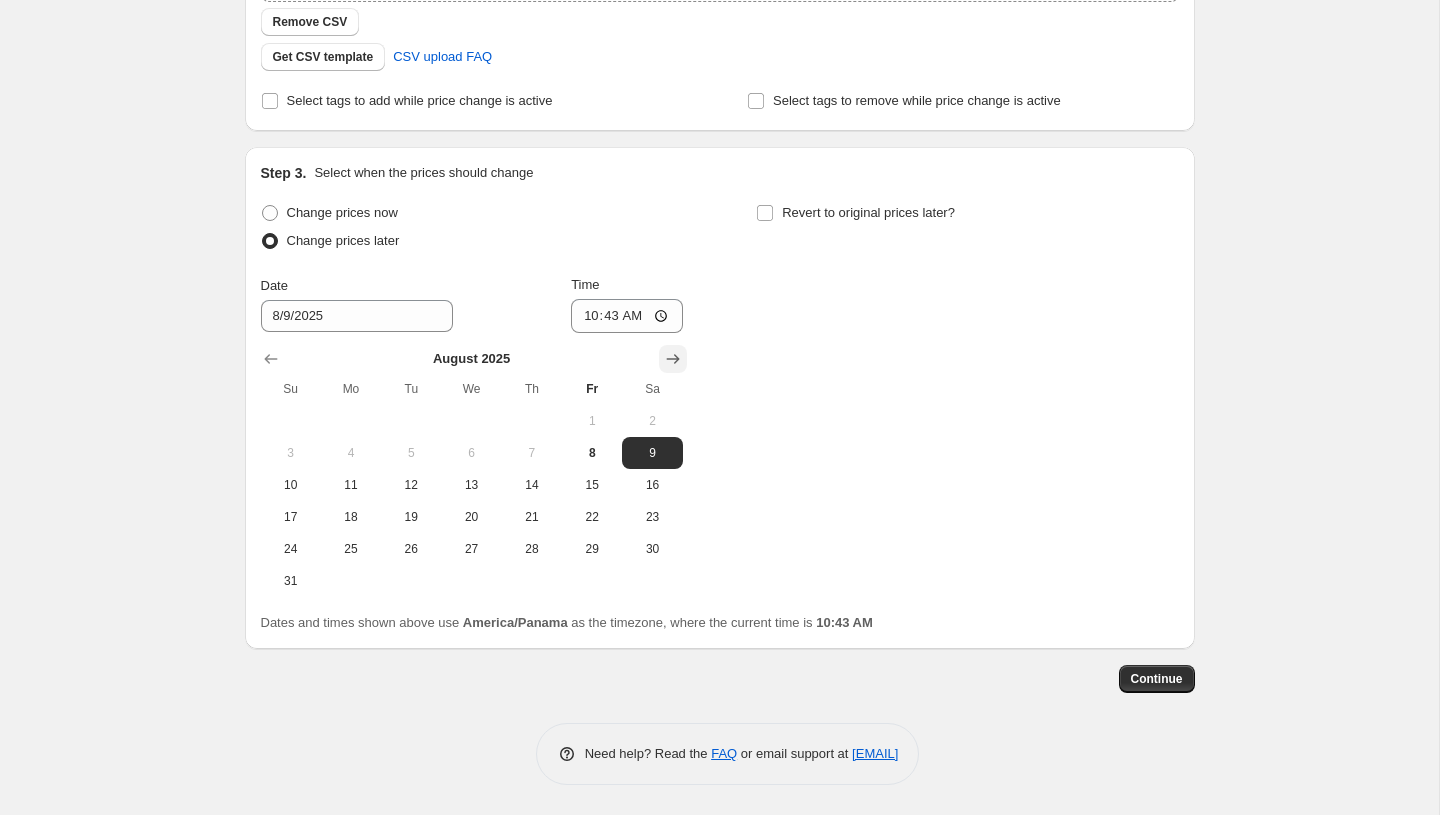 click 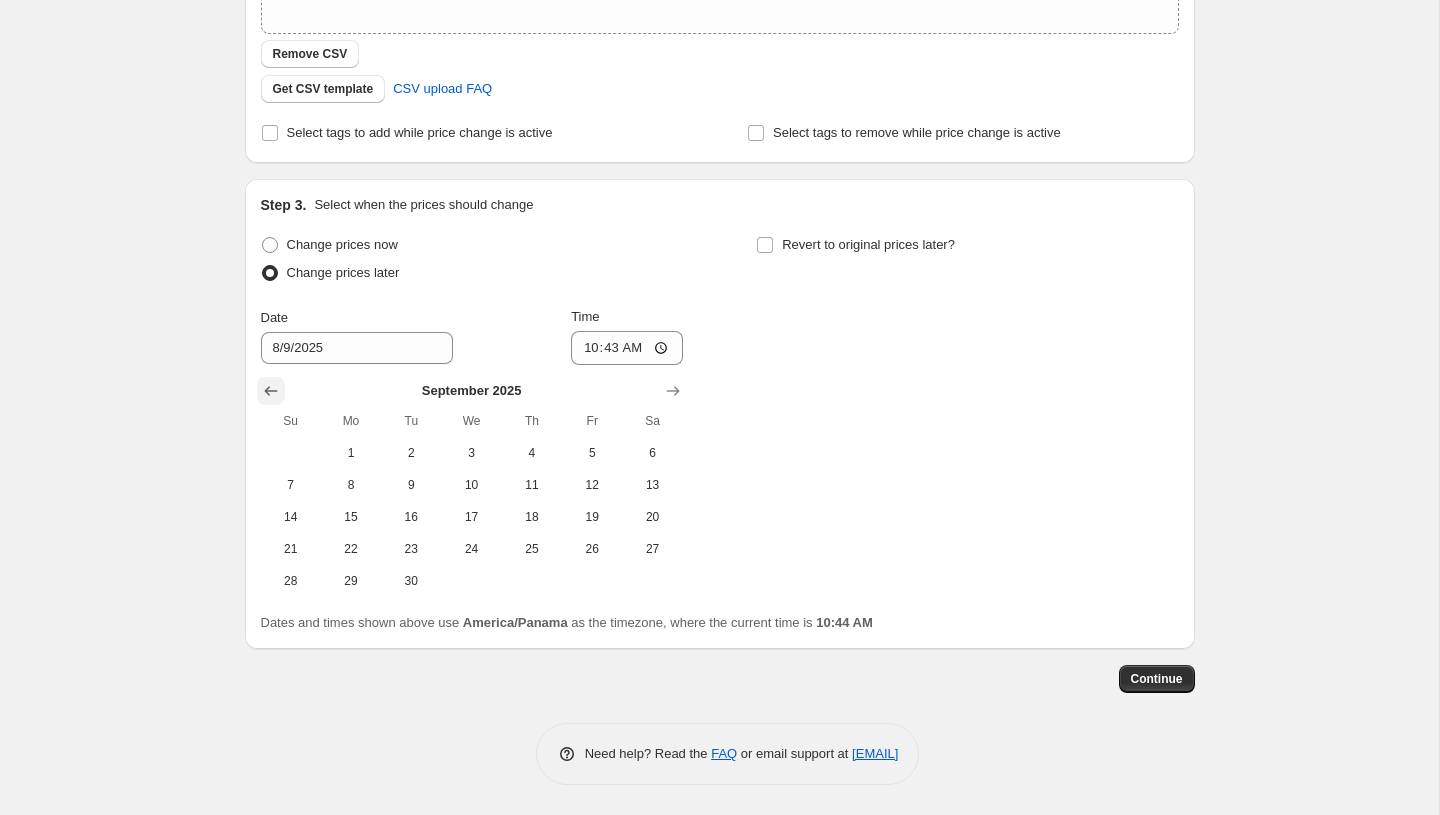 click at bounding box center (271, 391) 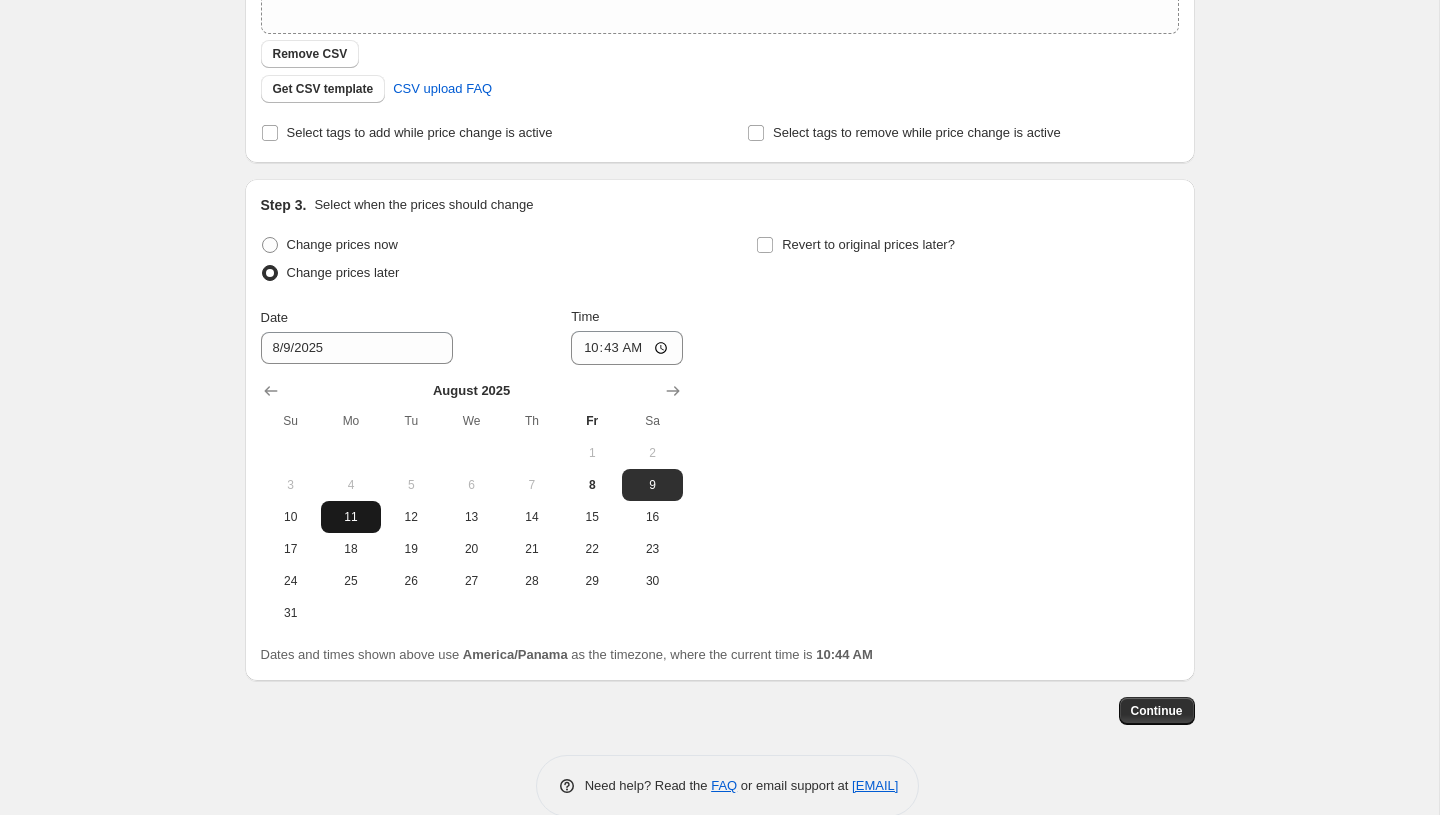 click on "11" at bounding box center (351, 517) 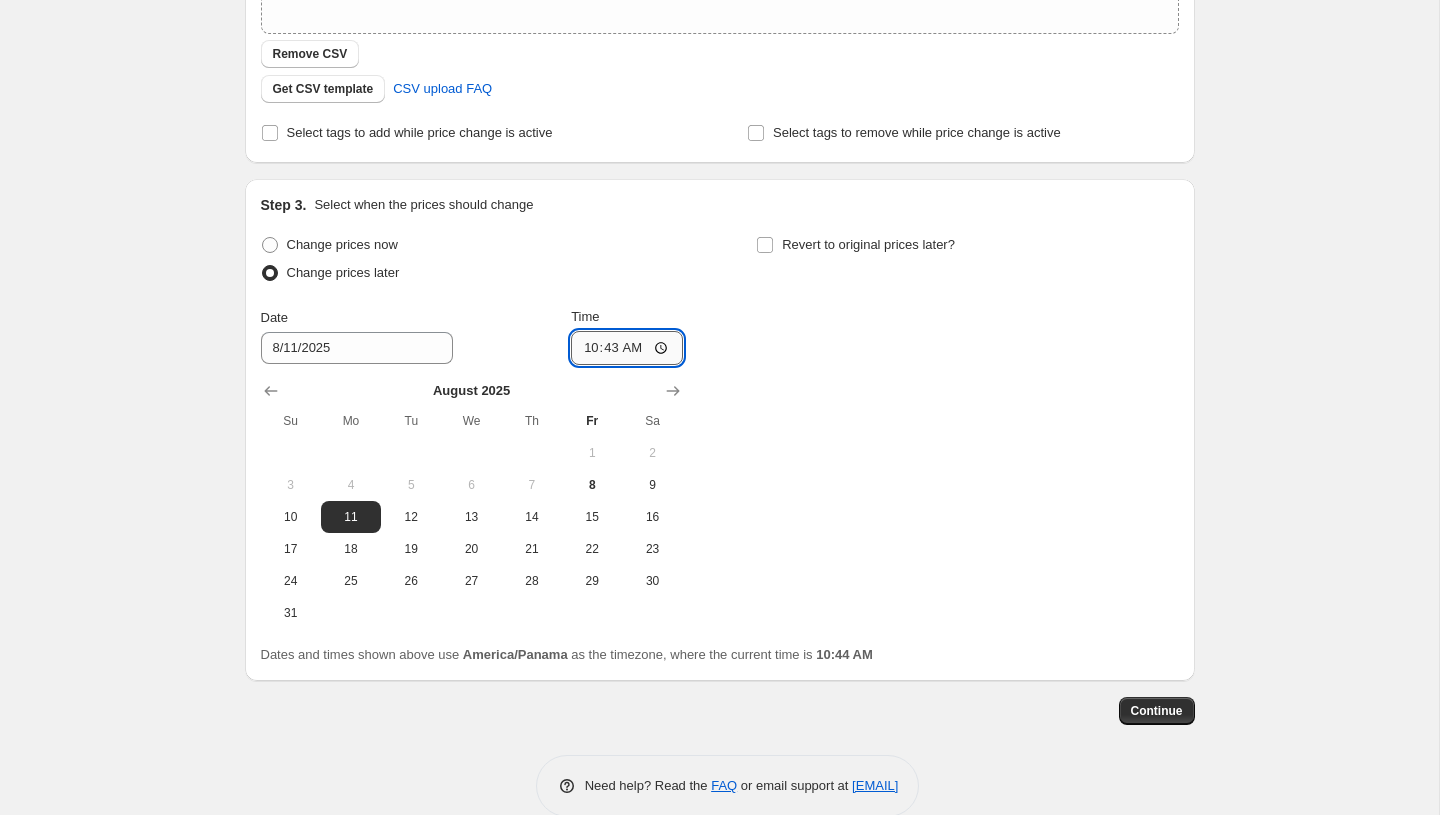 click on "10:43" at bounding box center [627, 348] 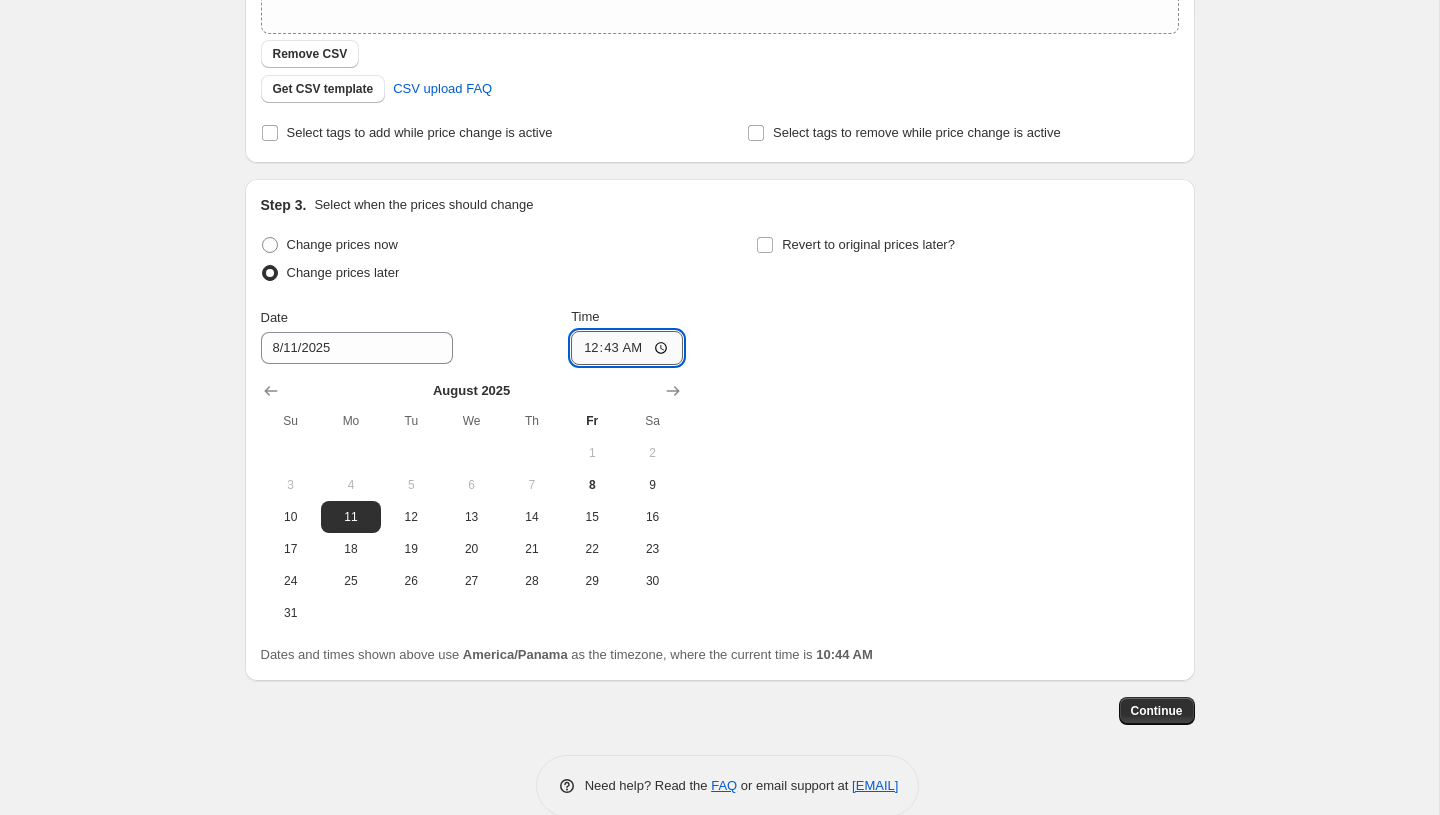 type on "00:00" 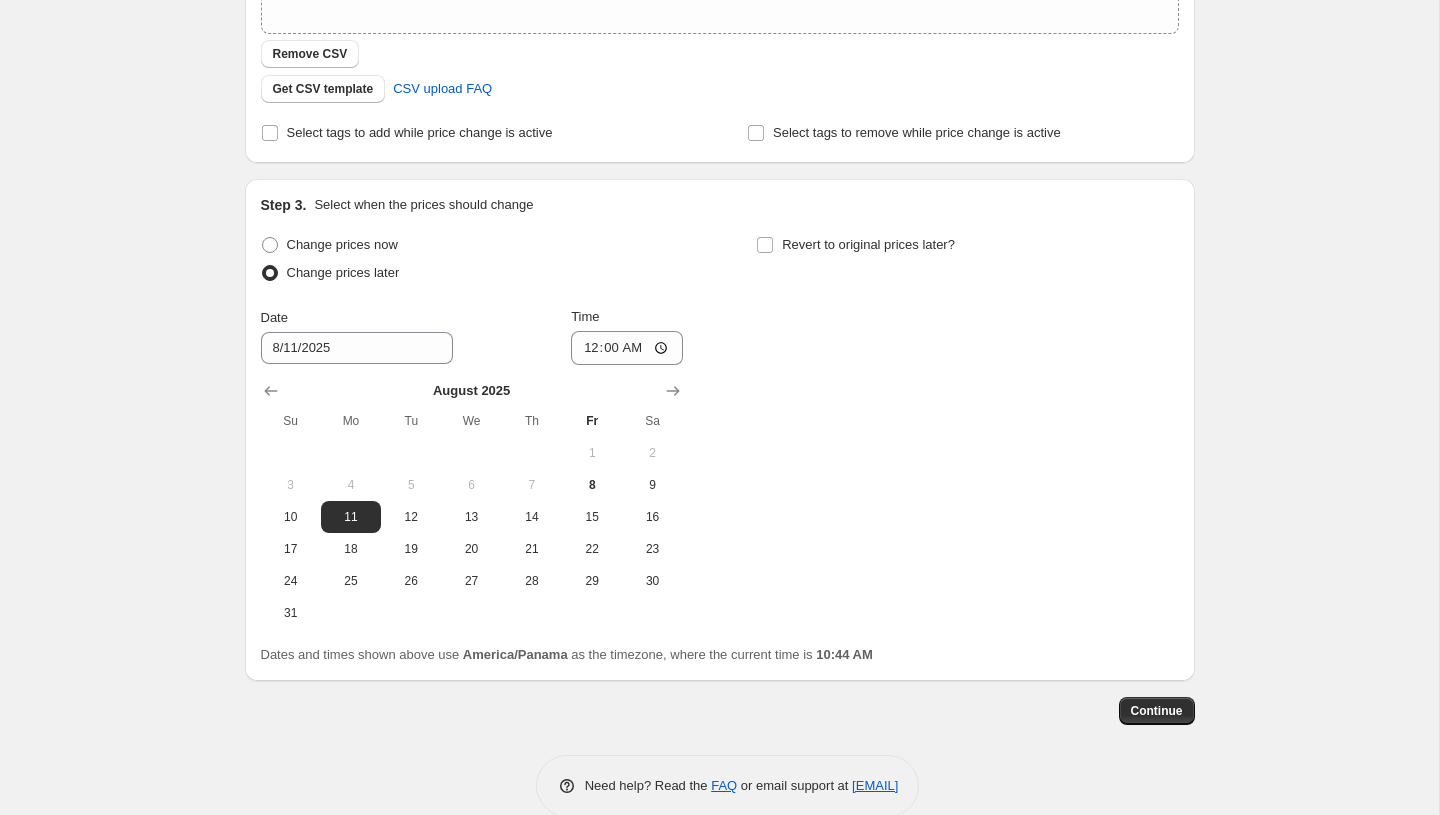 click on "Change prices now Change prices later Date [DATE] Time [TIME] [MONTH]   2025 Su Mo Tu We Th Fr Sa 1 2 3 4 5 6 7 8 9 10 11 12 13 14 15 16 17 18 19 20 21 22 23 24 25 26 27 28 29 30 31 Revert to original prices later?" at bounding box center [720, 430] 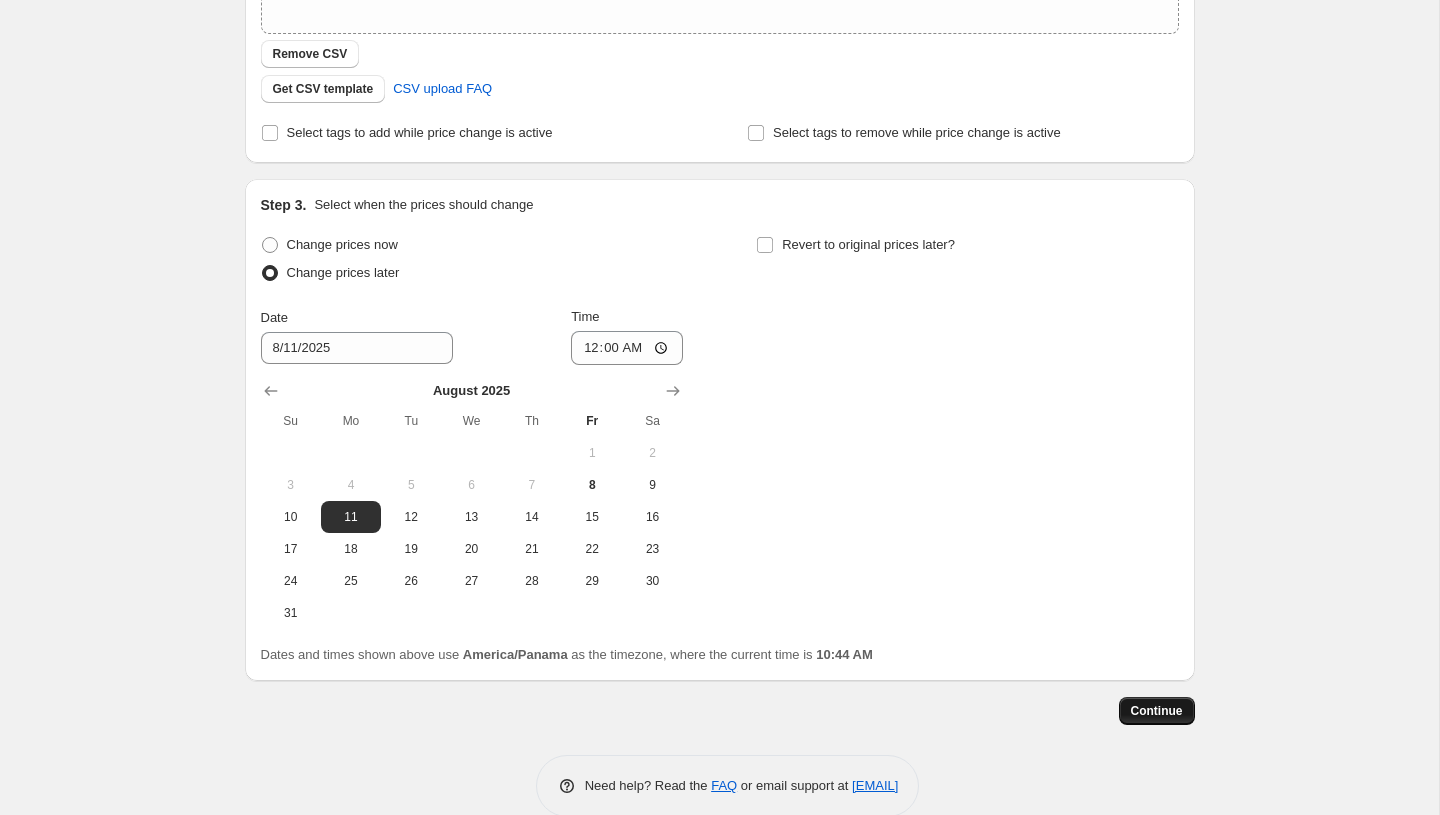 click on "Continue" at bounding box center (1157, 711) 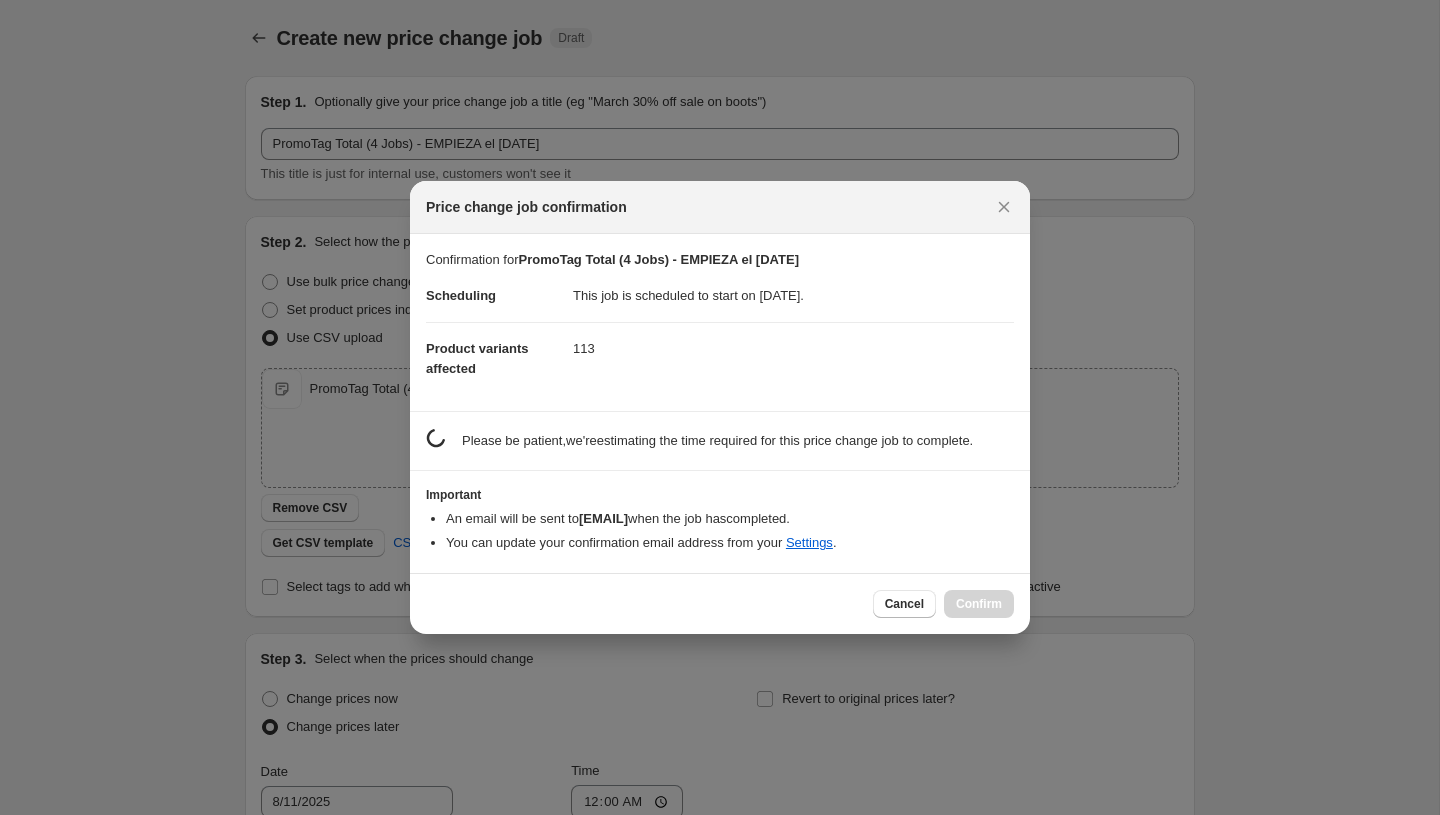scroll, scrollTop: 454, scrollLeft: 0, axis: vertical 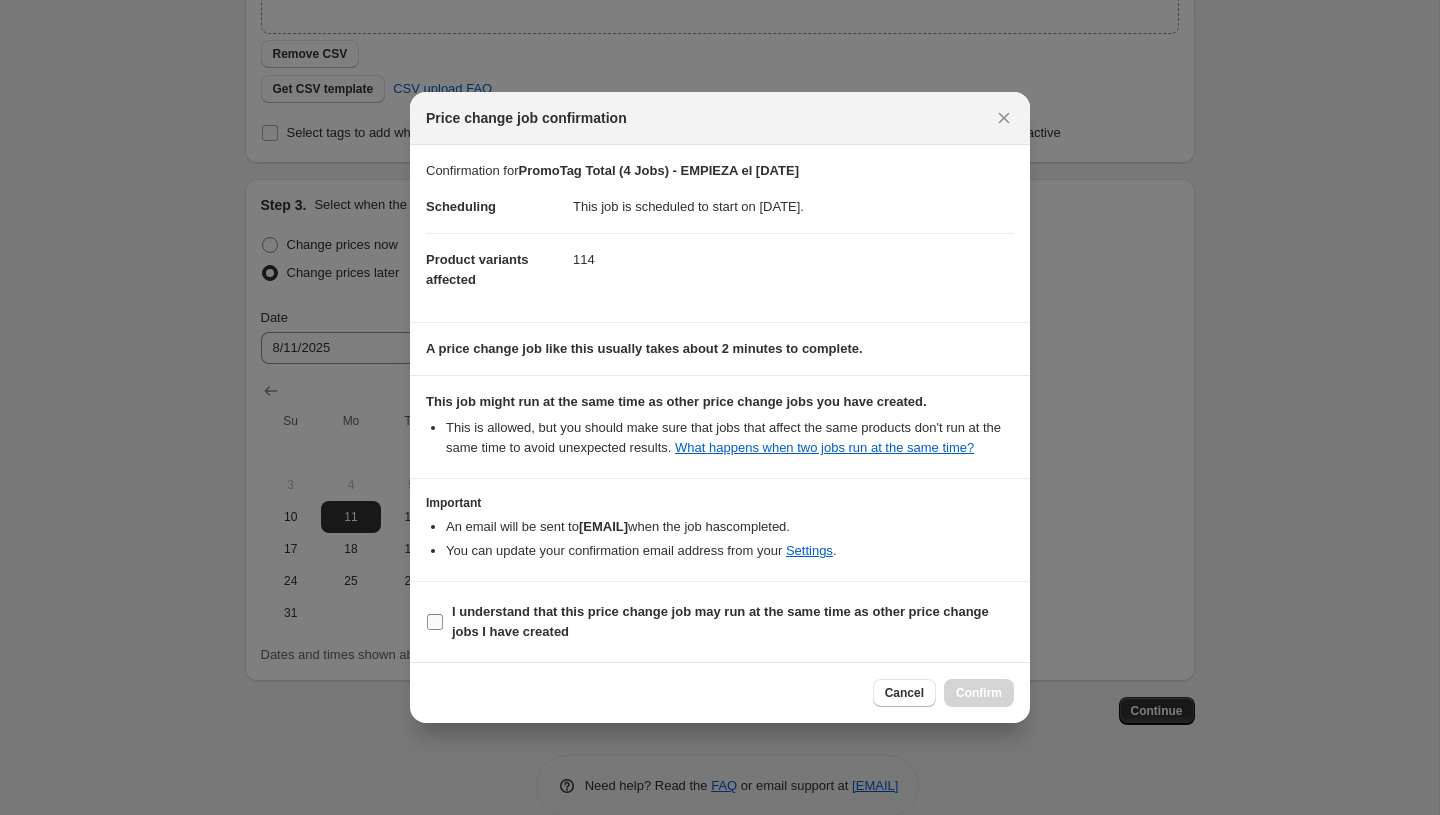 click on "I understand that this price change job may run at the same time as other price change jobs I have created" at bounding box center (720, 621) 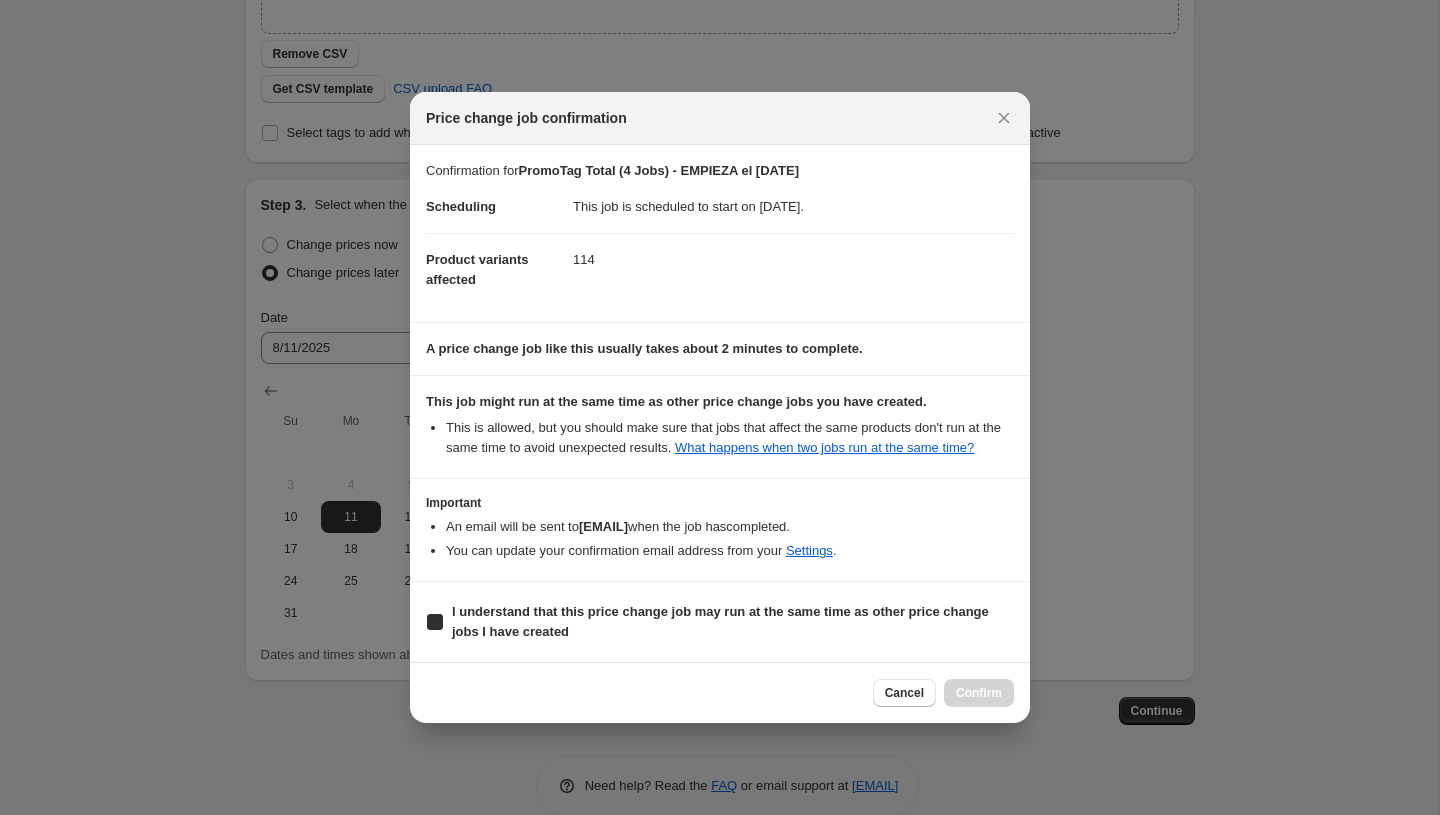 checkbox on "true" 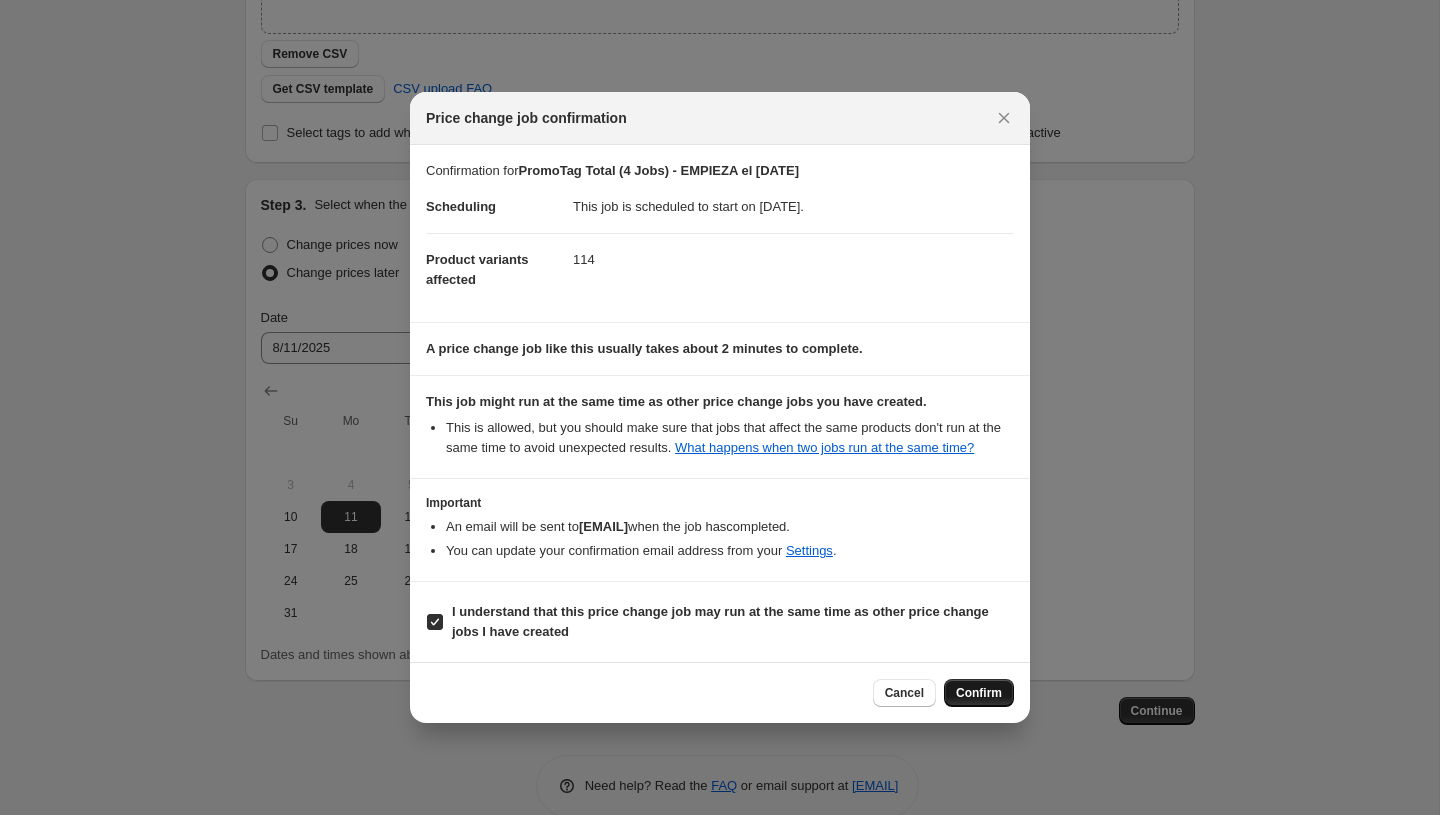 click on "Confirm" at bounding box center (979, 693) 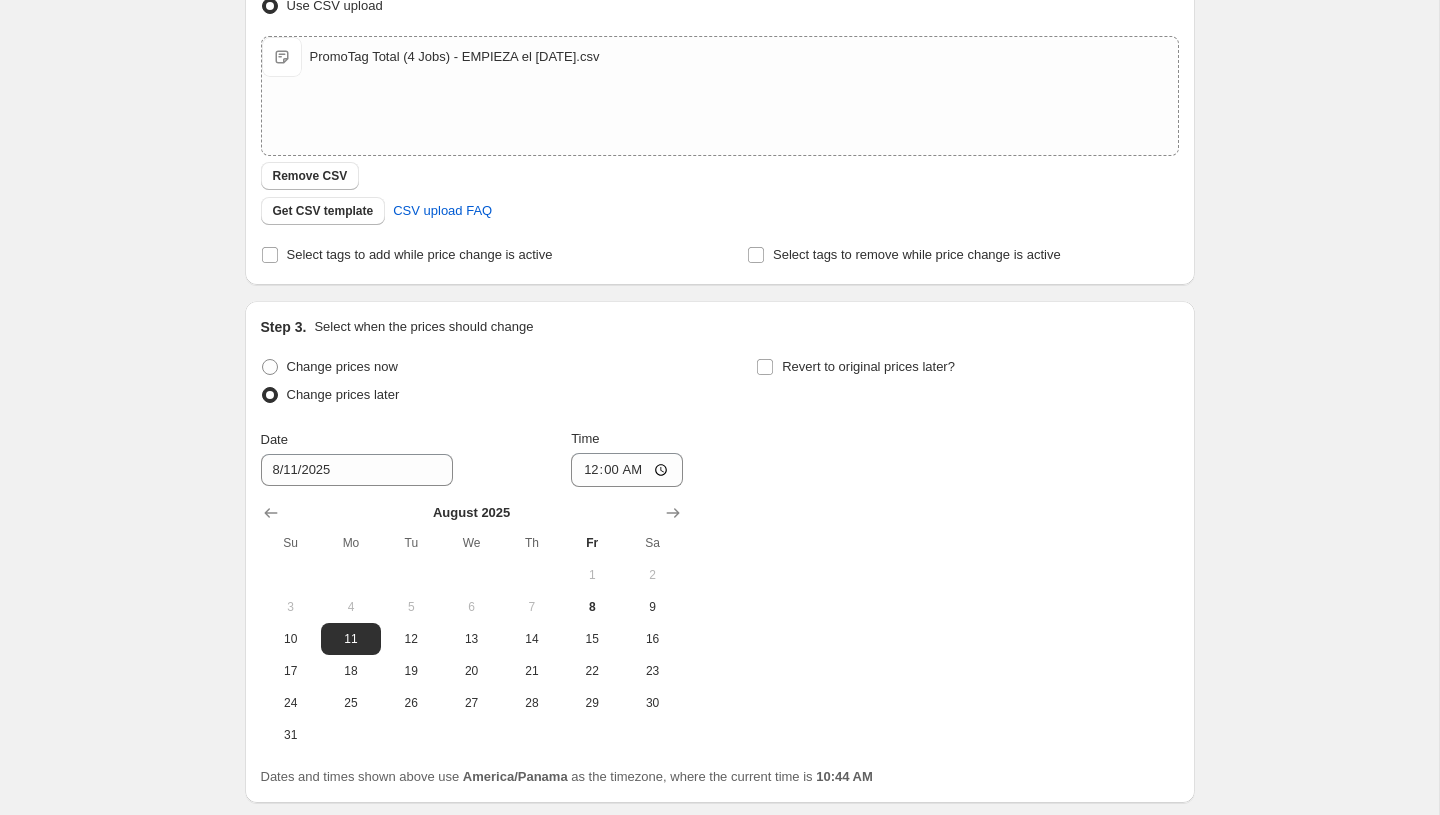 scroll, scrollTop: 0, scrollLeft: 0, axis: both 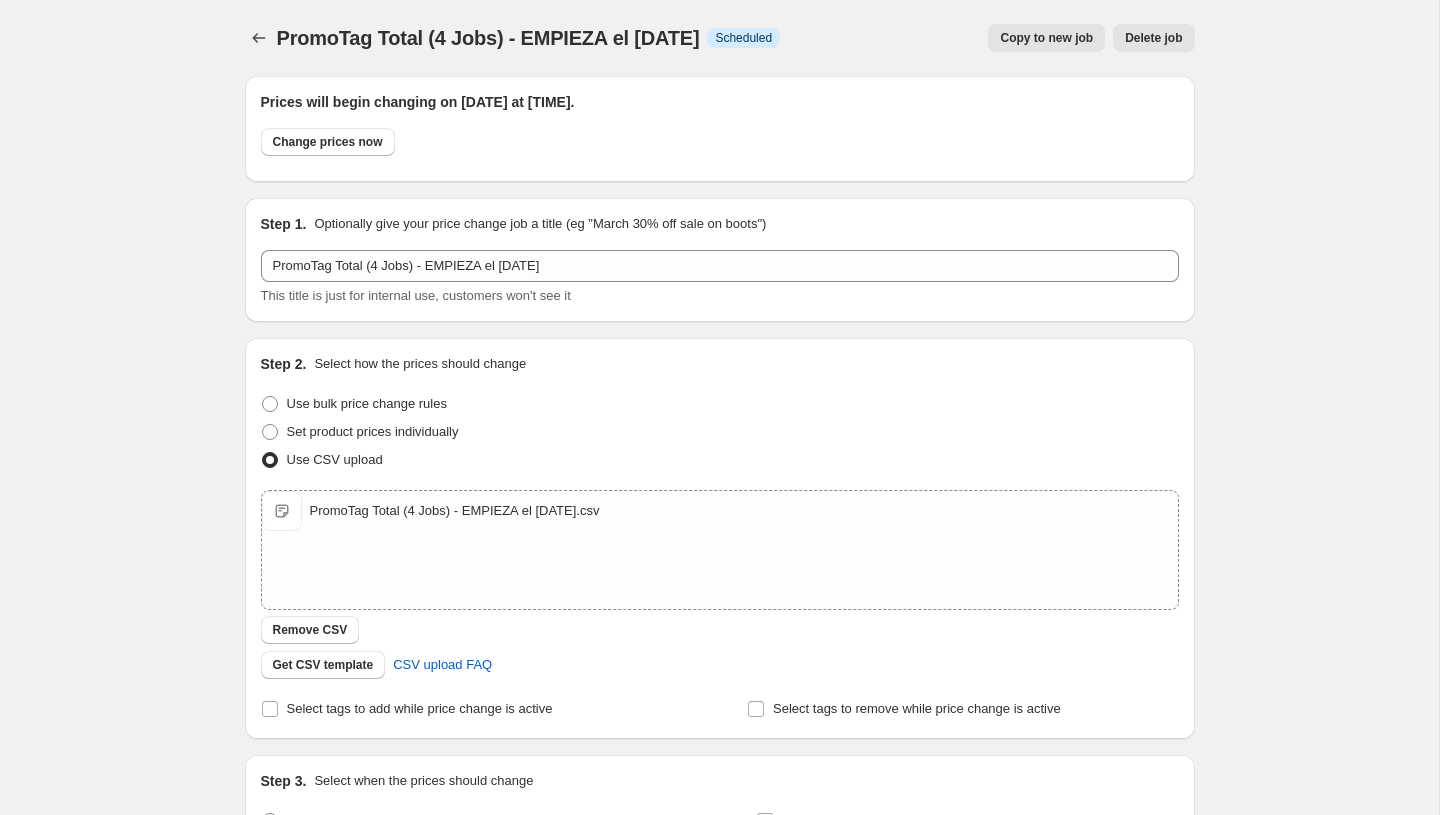 click on "PromoTag Total (4 Jobs) - EMPIEZA el [DATE]. This page is ready PromoTag Total (4 Jobs) - EMPIEZA el [DATE] Info Scheduled Copy to new job Delete job More actions Copy to new job Delete job" at bounding box center (720, 38) 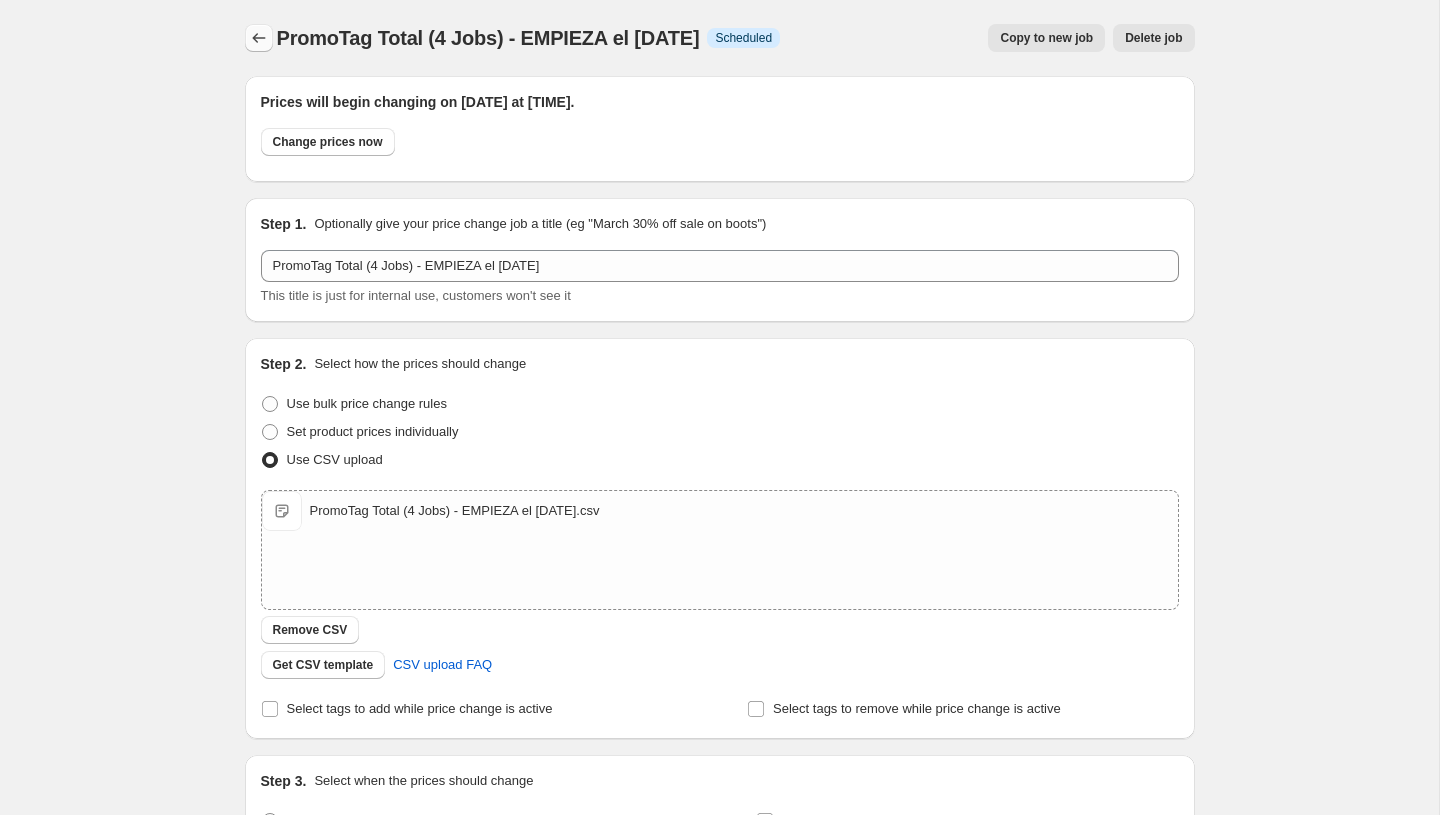 click 